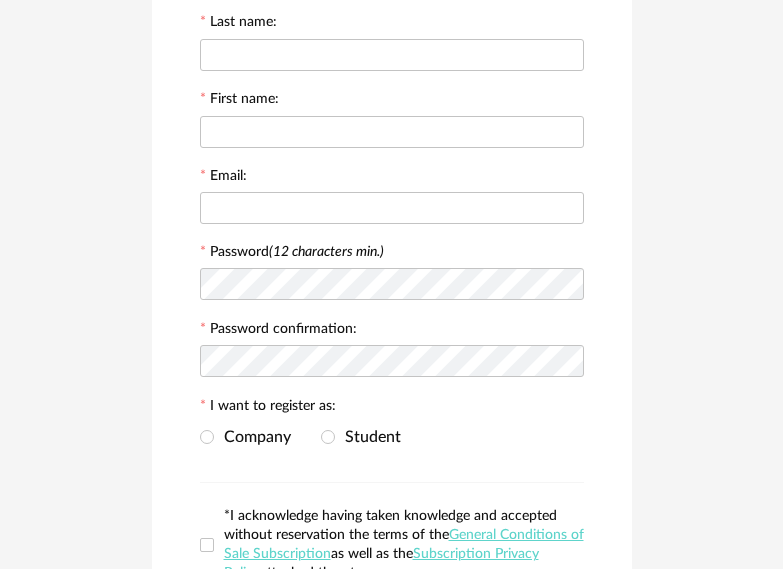 scroll, scrollTop: 0, scrollLeft: 0, axis: both 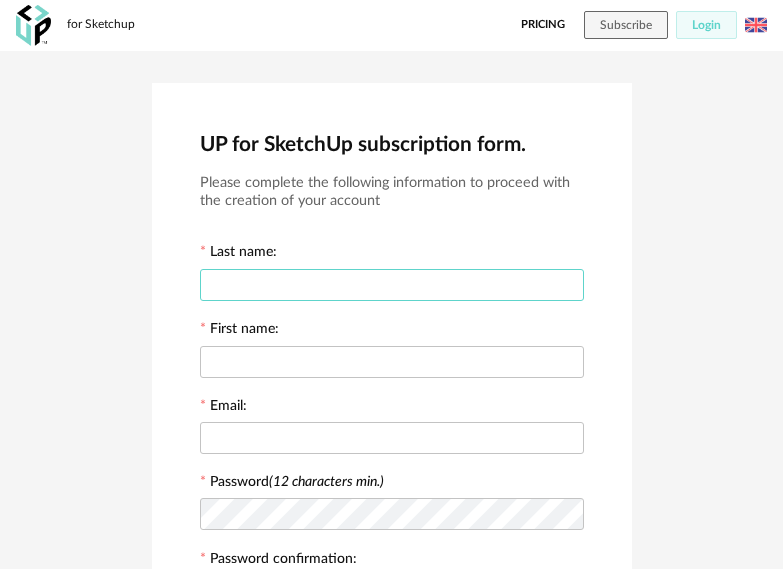 click at bounding box center [392, 285] 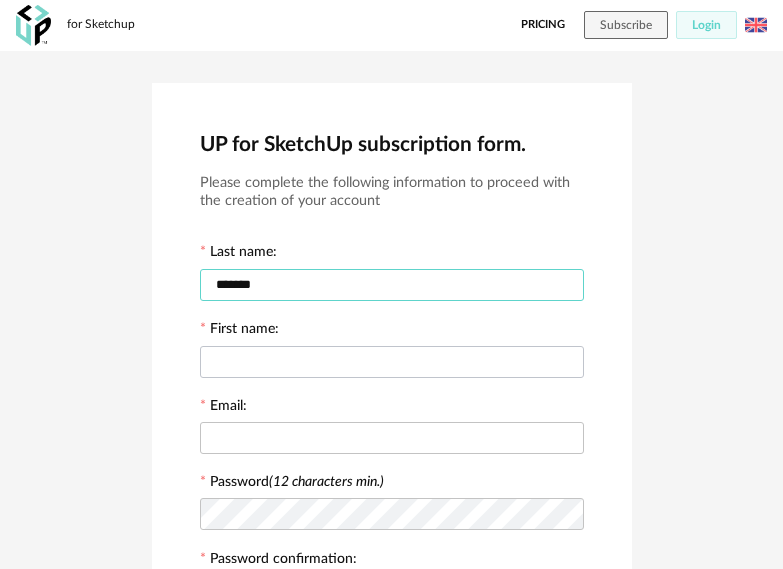 type on "*******" 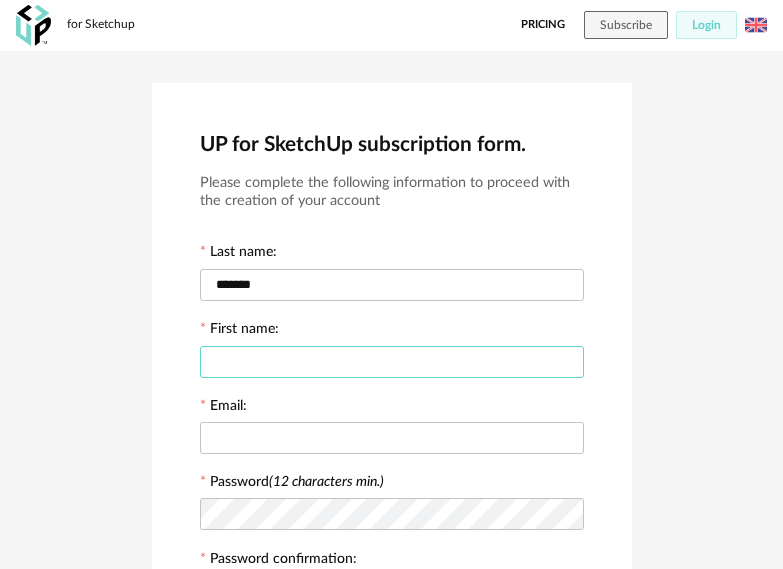 click at bounding box center [392, 362] 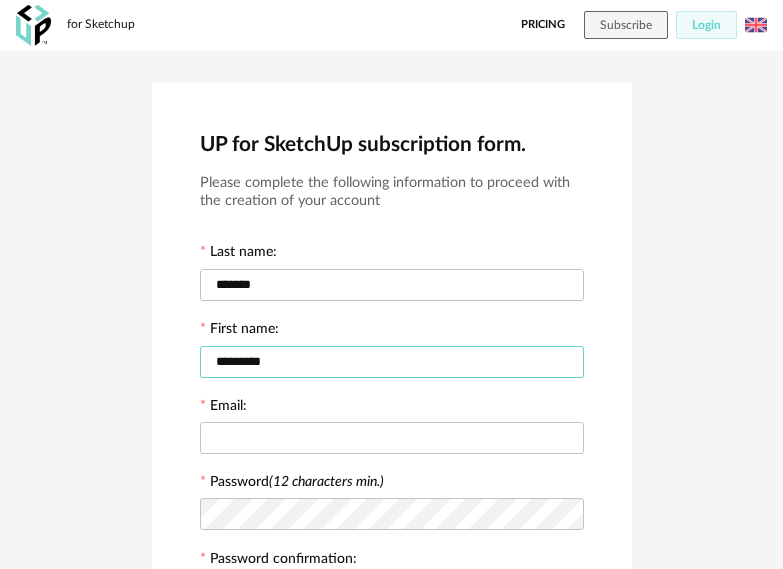 type on "*********" 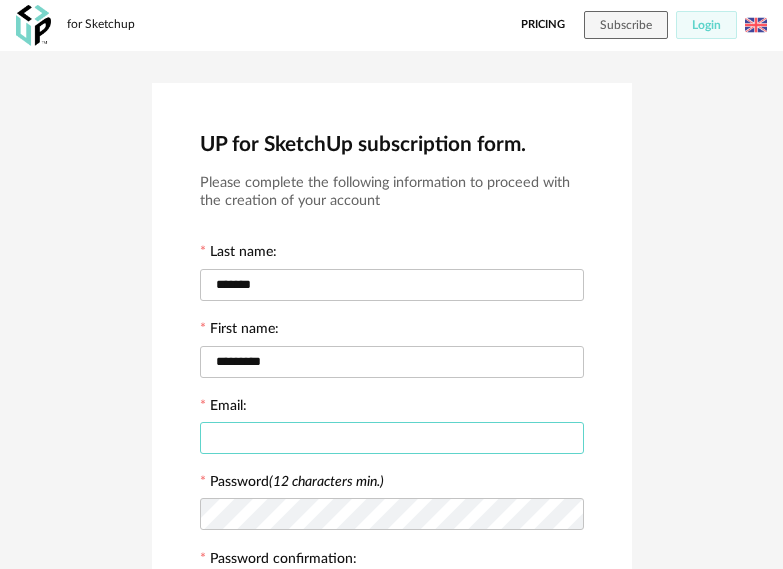 click at bounding box center (392, 438) 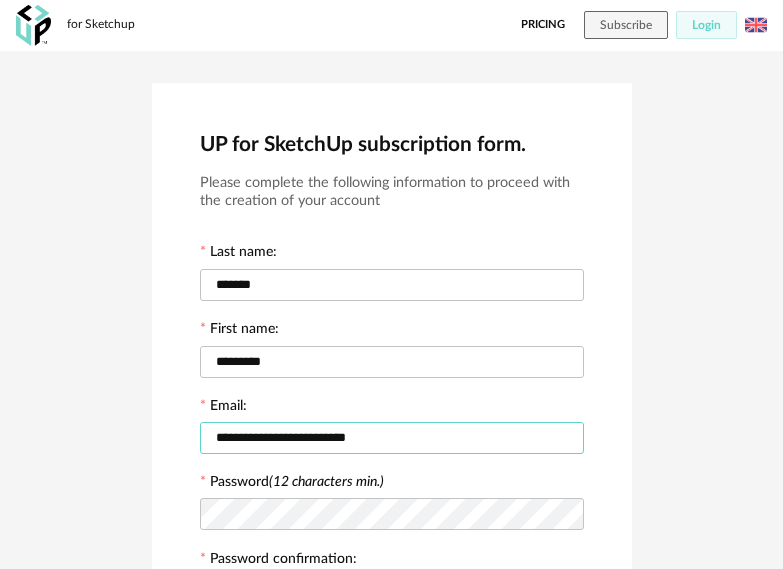 type on "**********" 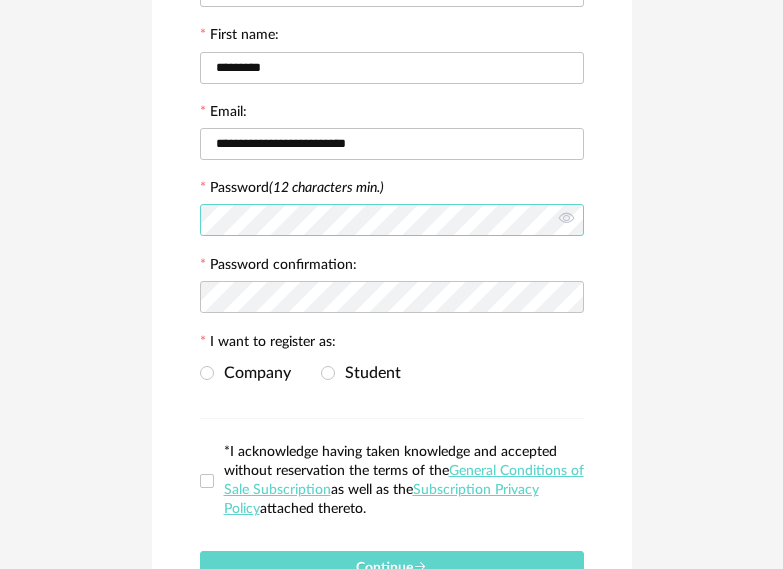 scroll, scrollTop: 300, scrollLeft: 0, axis: vertical 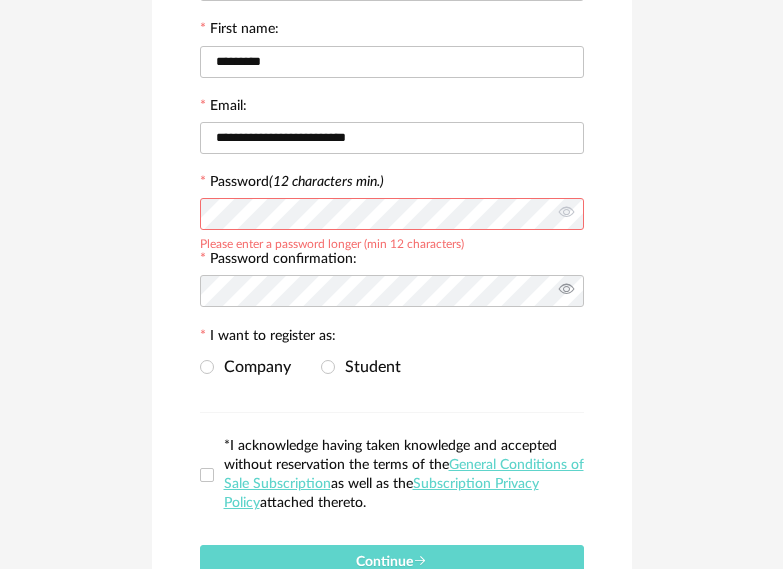 click at bounding box center (566, 291) 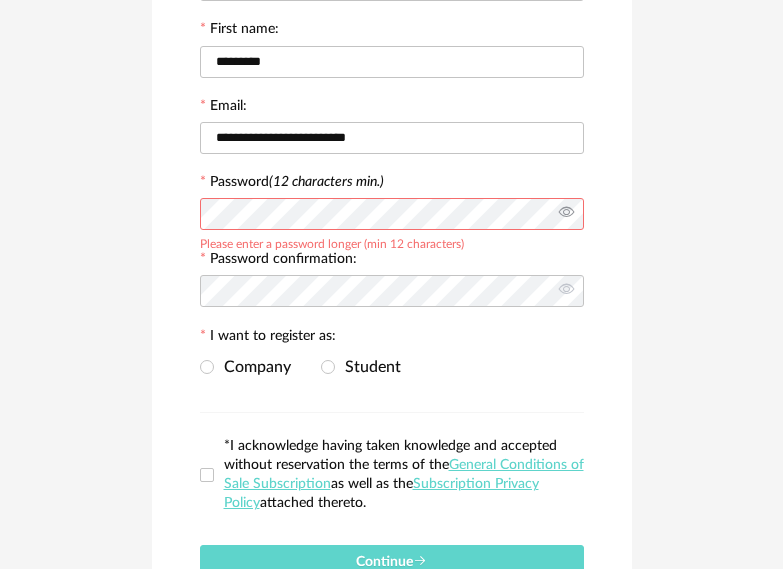 click at bounding box center (566, 214) 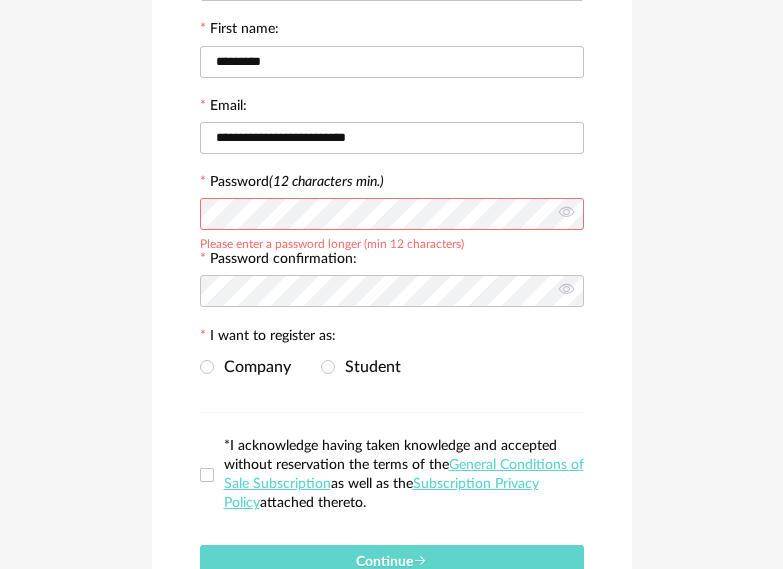 drag, startPoint x: 630, startPoint y: 359, endPoint x: 256, endPoint y: 350, distance: 374.10828 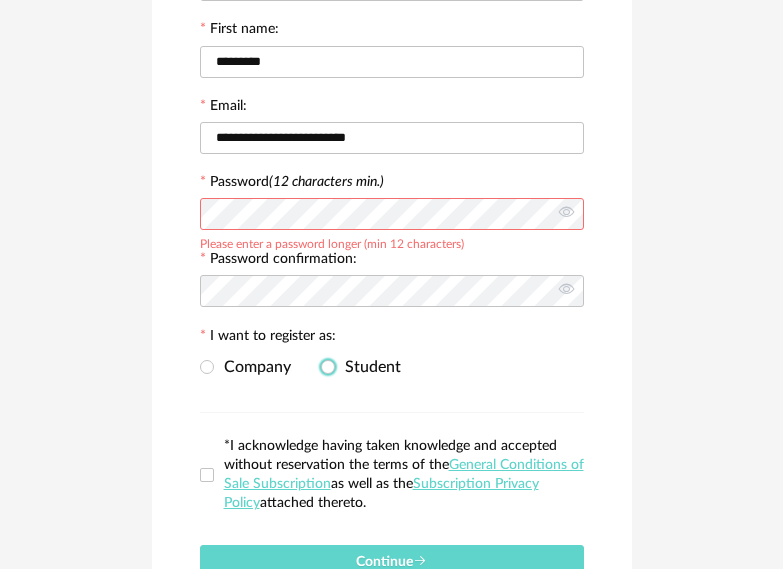 click on "Student" at bounding box center [368, 367] 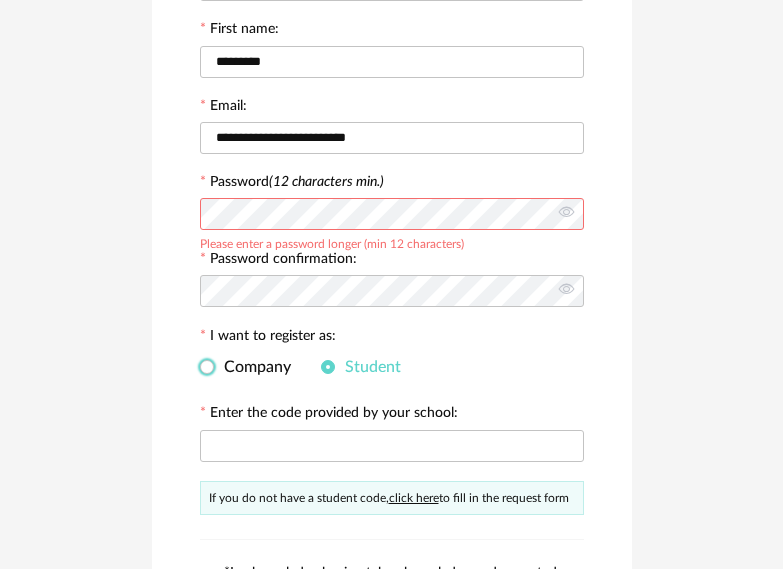 click on "Company" at bounding box center (252, 367) 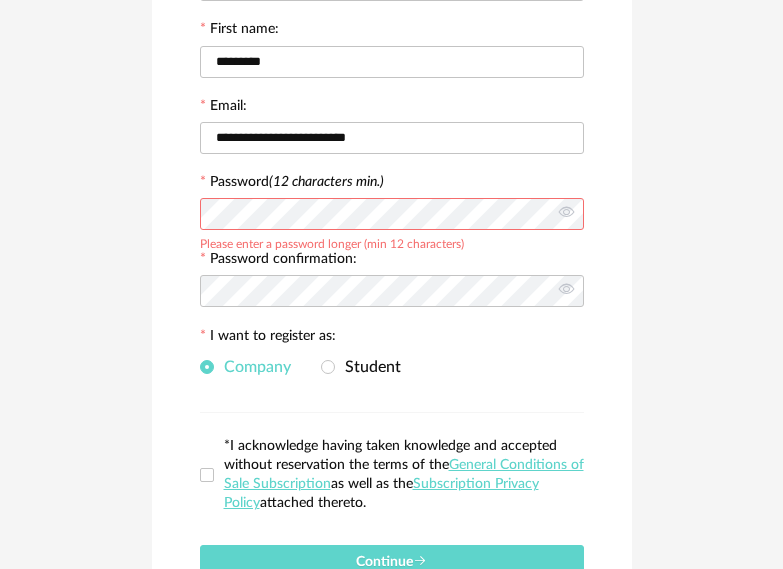 click on "Company" at bounding box center (252, 367) 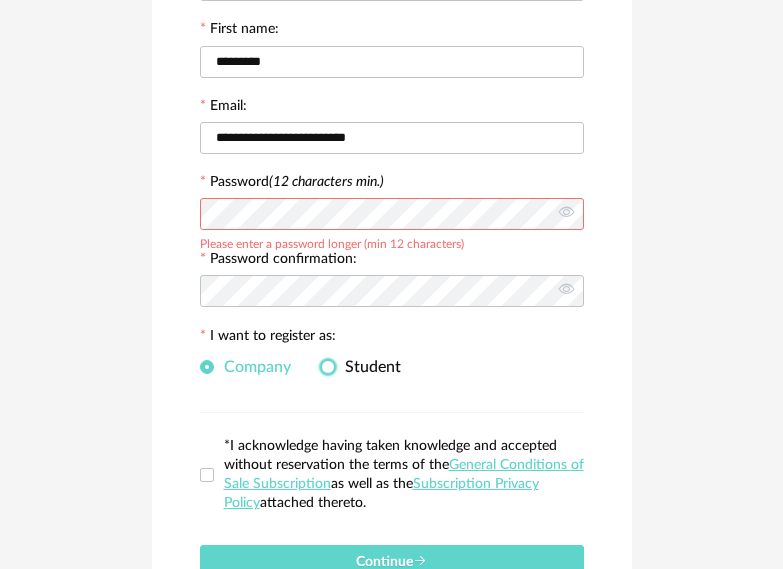 click at bounding box center (328, 367) 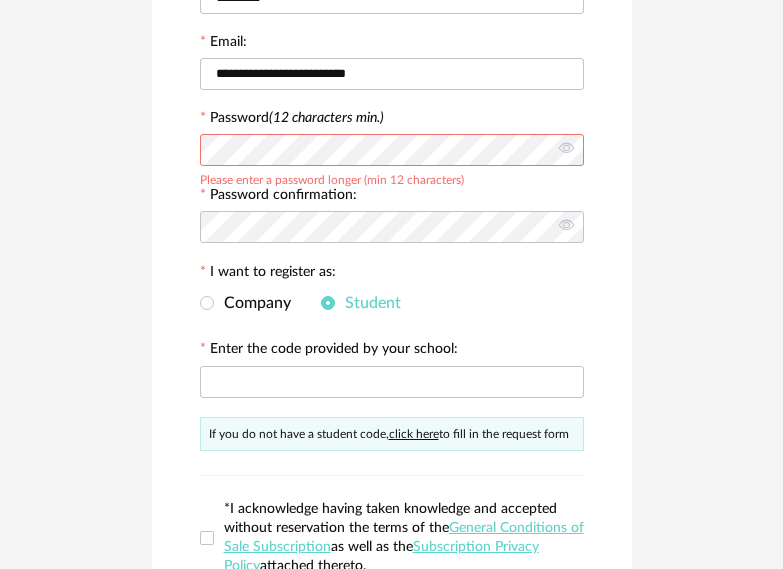 scroll, scrollTop: 400, scrollLeft: 0, axis: vertical 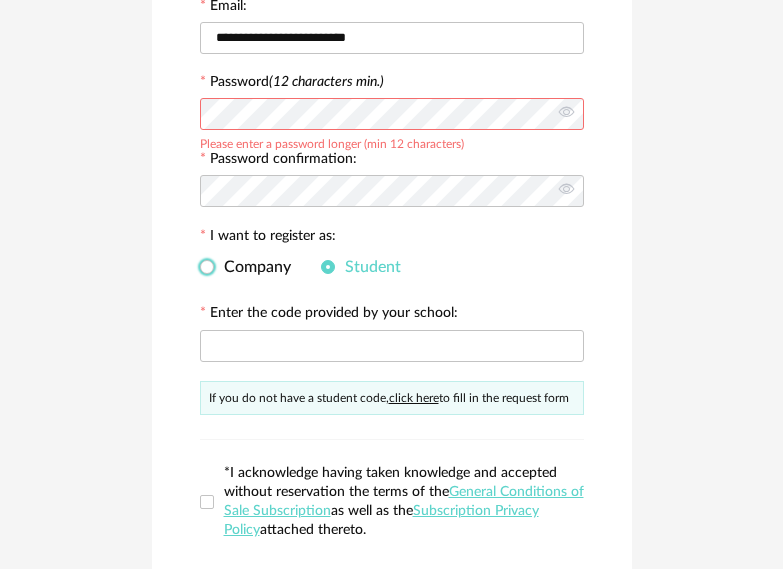 click on "Company" at bounding box center [252, 267] 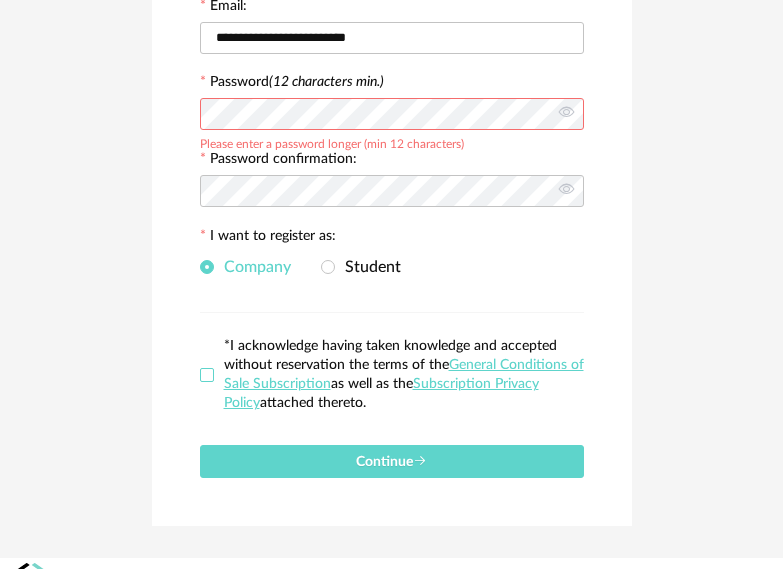 click at bounding box center (207, 375) 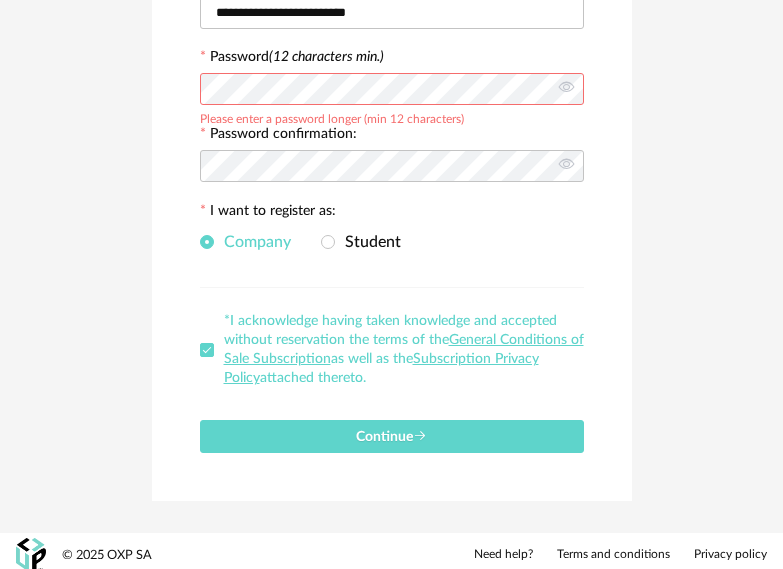 scroll, scrollTop: 433, scrollLeft: 0, axis: vertical 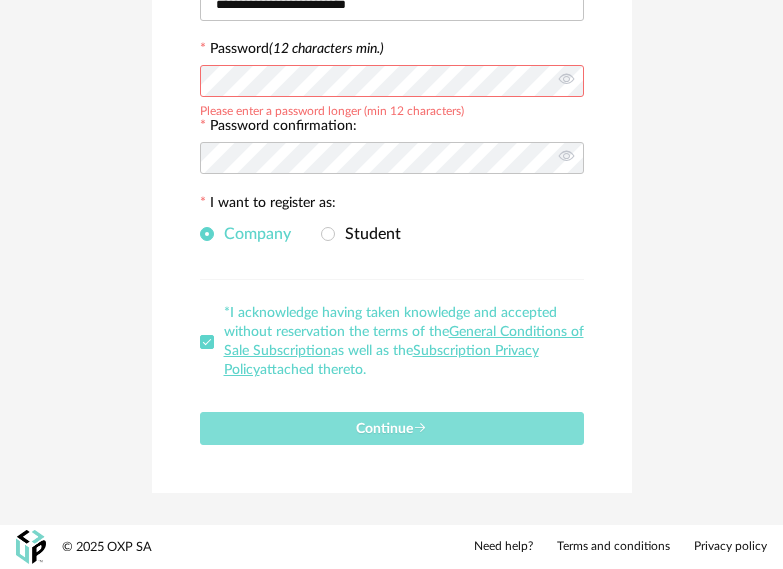 click on "Continue" at bounding box center (392, 428) 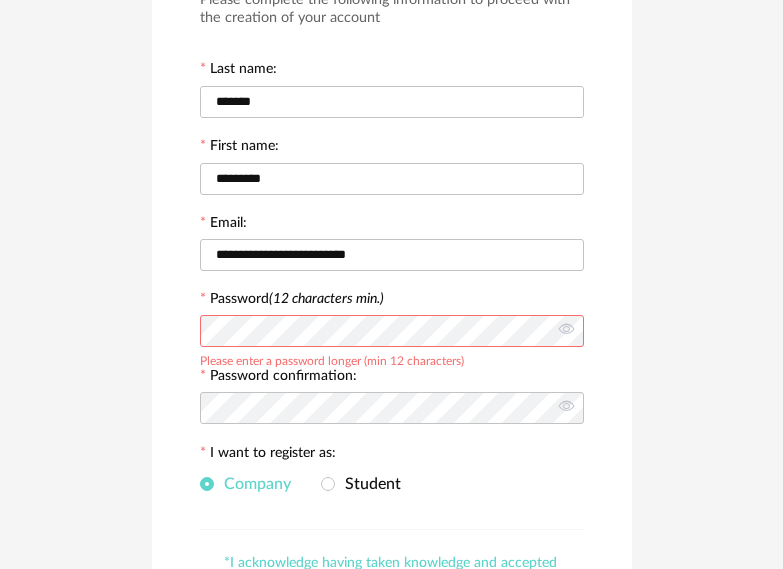 scroll, scrollTop: 133, scrollLeft: 0, axis: vertical 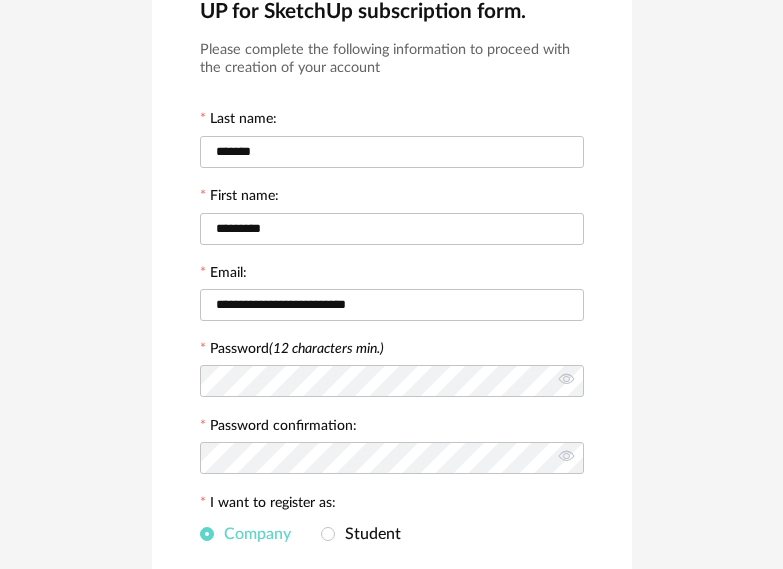 click on "UP for SketchUp subscription form.   Please complete the following information to proceed with the creation of your account   Last name: [LAST]   First name: [FIRST]   Email: [EMAIL]   Password  (12 characters min.)
Please enter a password longer (min 12 characters)
Password confirmation:   I want to register as: Company   Student       *I acknowledge having taken knowledge and accepted without reservation the terms of the  General Conditions of Sale Subscription  as well as the  Subscription Privacy Policy  attached thereto.   Please check the fields above because there are errors
Continue" at bounding box center [392, 397] 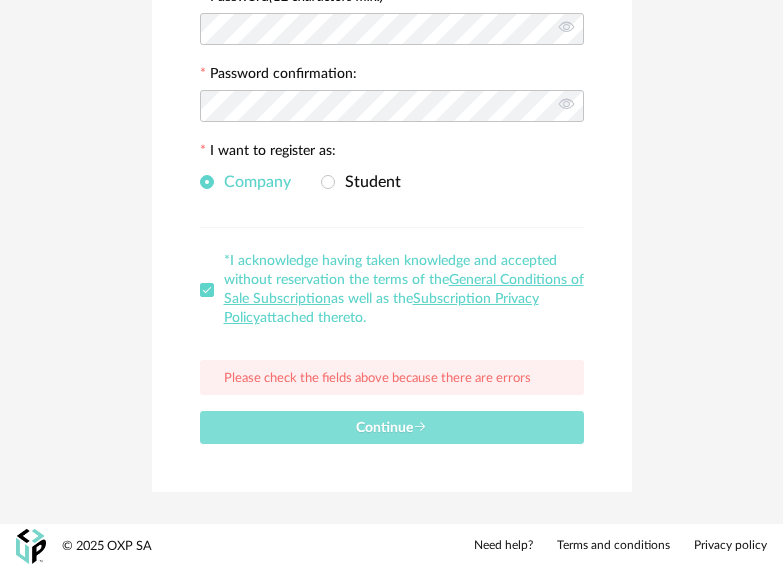 click on "Continue" at bounding box center (391, 428) 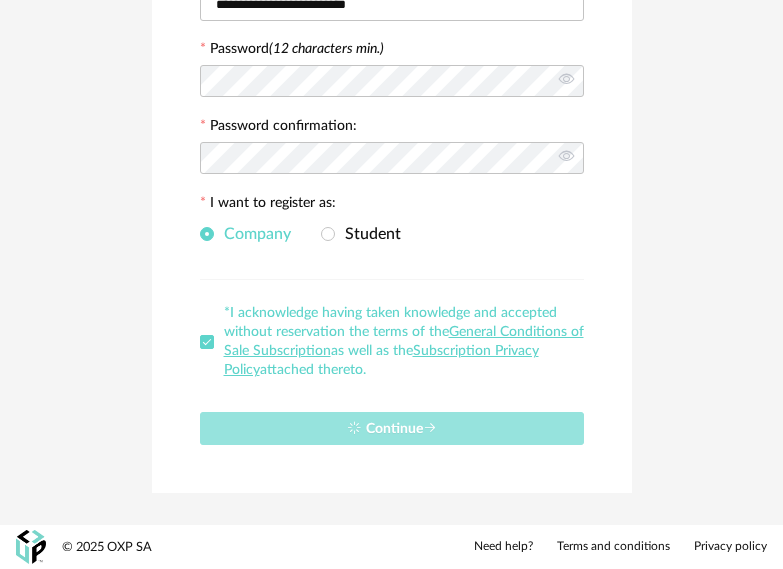 scroll, scrollTop: 433, scrollLeft: 0, axis: vertical 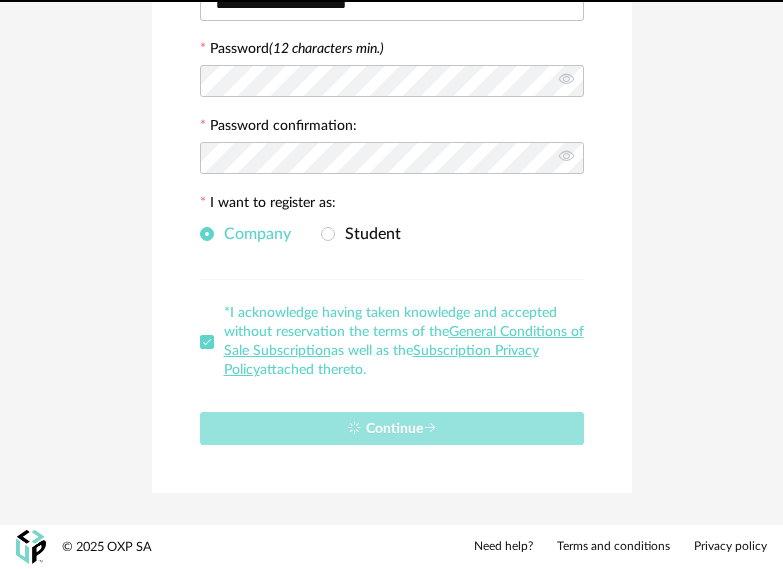 type 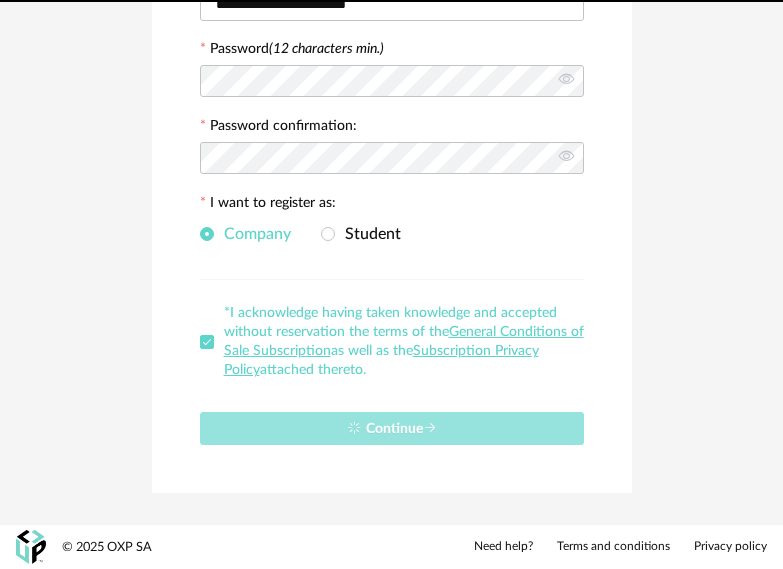 scroll, scrollTop: 0, scrollLeft: 0, axis: both 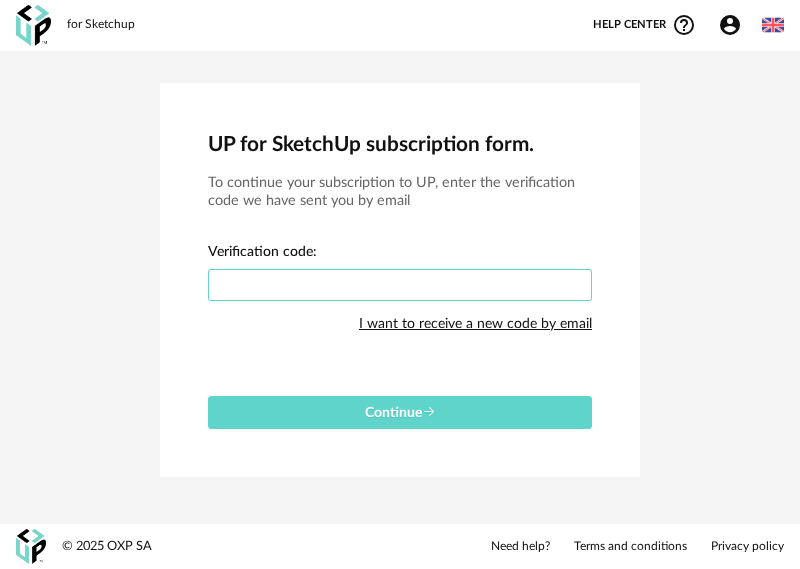 click at bounding box center (400, 285) 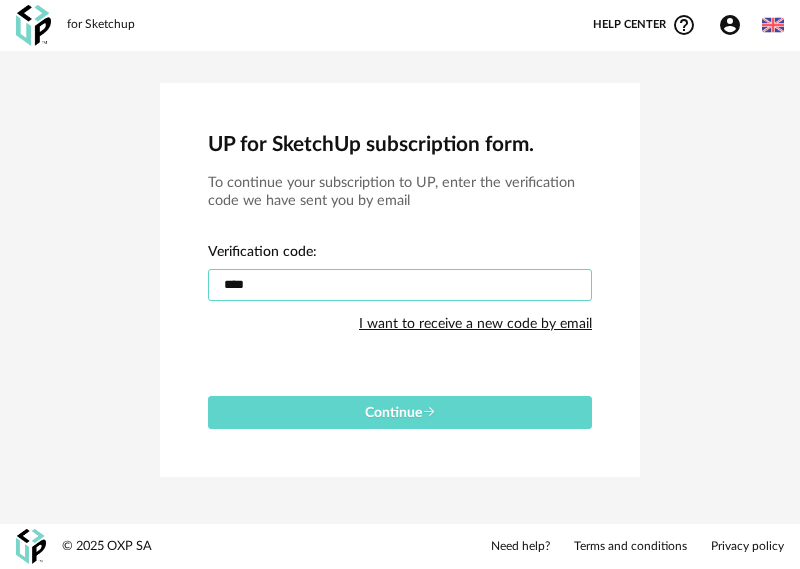 type on "****" 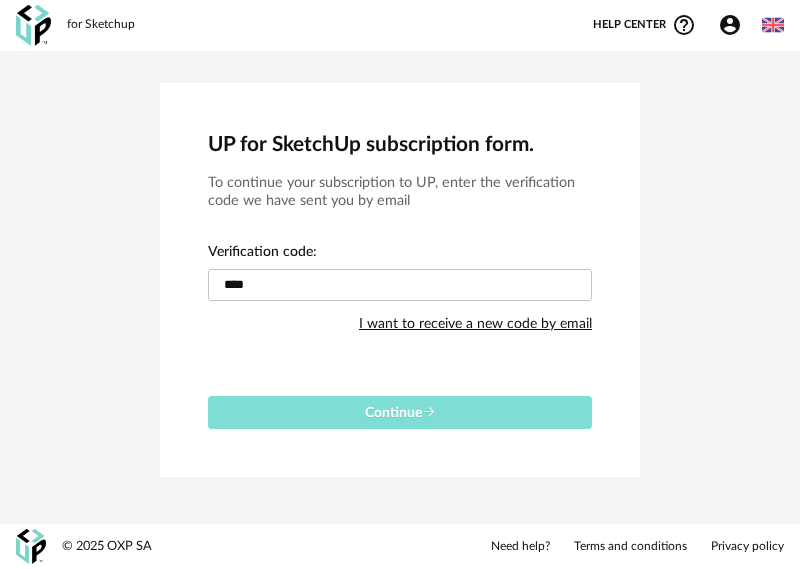 drag, startPoint x: 344, startPoint y: 282, endPoint x: 252, endPoint y: 419, distance: 165.02425 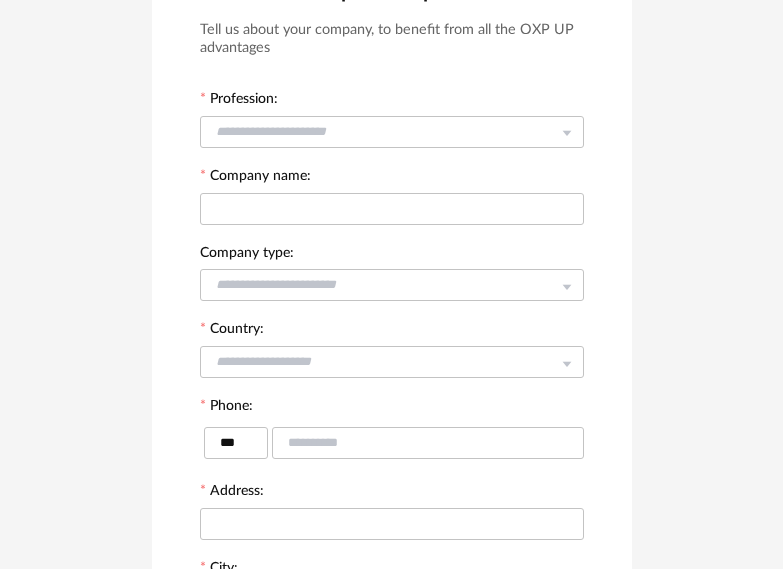 scroll, scrollTop: 147, scrollLeft: 0, axis: vertical 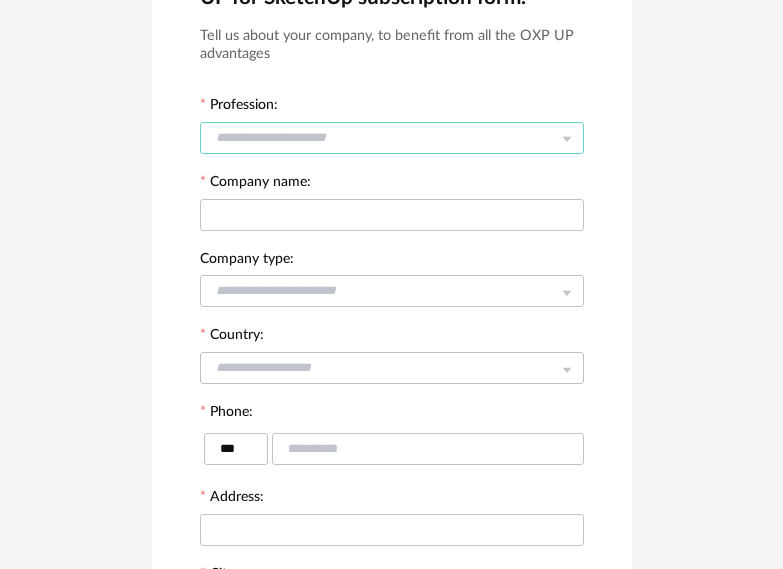 click at bounding box center [392, 138] 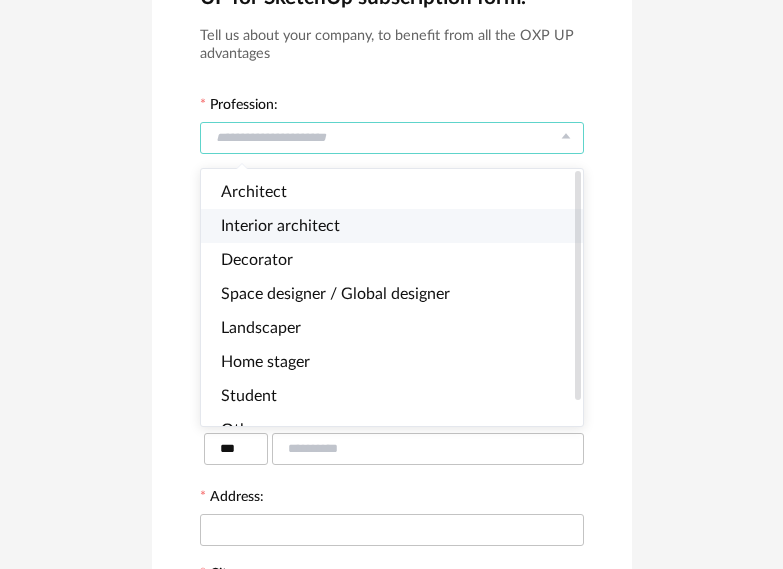 click on "Interior architect" at bounding box center [280, 226] 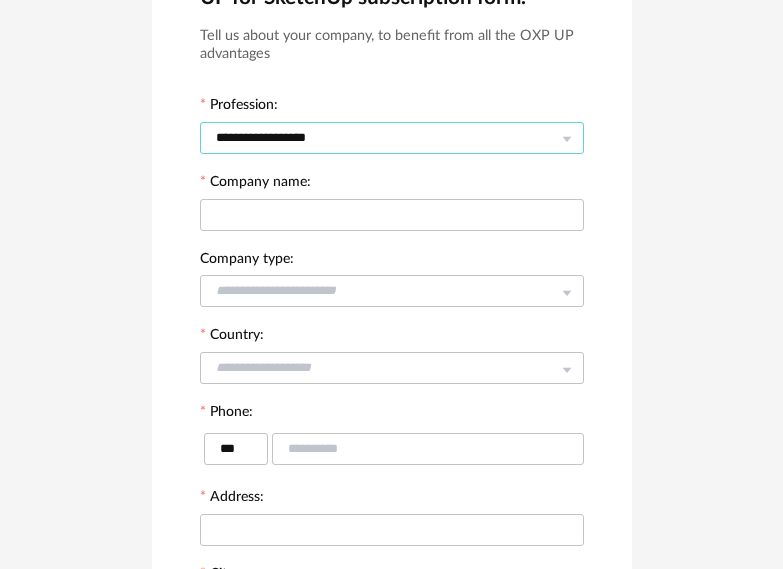 click on "**********" at bounding box center (392, 138) 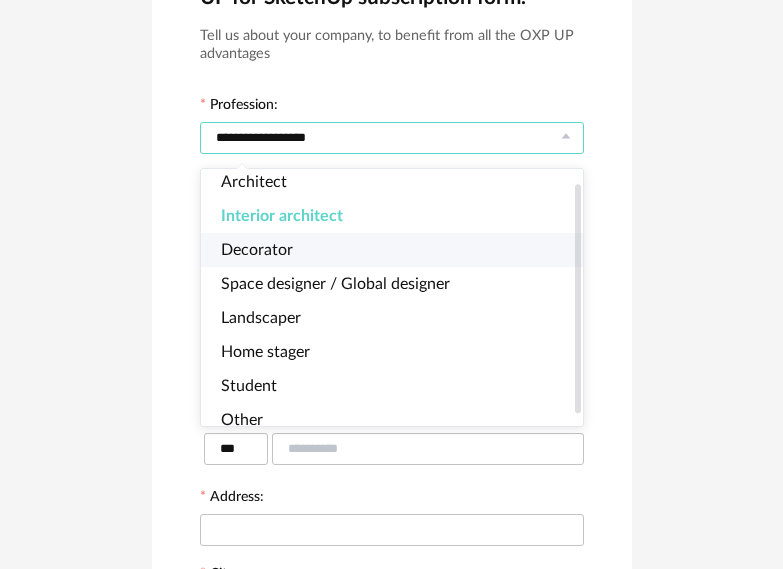 scroll, scrollTop: 0, scrollLeft: 0, axis: both 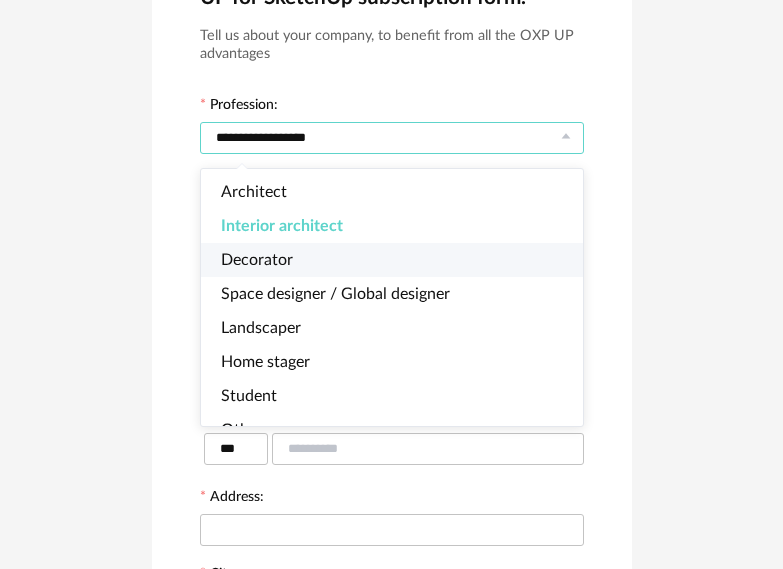 click on "UP for SketchUp subscription form.       Tell us about your company, to benefit from all the OXP UP advantages   Profession: [PROFESSION]     Company name:   Company type: Freelancer company under 3 people company between 3 and 10 people company over 10 people   Country: [COUNTRY] [COUNTRY] [COUNTRY] [COUNTRY] [COUNTRY] [COUNTRY] [COUNTRY] [COUNTRY] [COUNTRY] [COUNTRY] [COUNTRY] [COUNTRY] [COUNTRY] [COUNTRY] [COUNTRY] [COUNTRY] [COUNTRY] [COUNTRY] [COUNTRY] [COUNTRY] [COUNTRY] [COUNTRY] [COUNTRY] [COUNTRY] [COUNTRY] [COUNTRY] [COUNTRY] [COUNTRY] [COUNTRY] [COUNTRY] [COUNTRY] [COUNTRY] [COUNTRY] [COUNTRY] [COUNTRY] [COUNTRY] [COUNTRY] [COUNTRY] [COUNTRY] [COUNTRY] [COUNTRY] [COUNTRY] [COUNTRY] [COUNTRY] [COUNTRY] [COUNTRY] [COUNTRY] [COUNTRY] [COUNTRY] [COUNTRY] [COUNTRY] [COUNTRY] [COUNTRY] [COUNTRY] [COUNTRY] [COUNTRY] [COUNTRY] [COUNTRY] [COUNTRY] [COUNTRY] [COUNTRY] [COUNTRY] [COUNTRY] [COUNTRY] [COUNTRY] [COUNTRY] [COUNTRY] [COUNTRY] [COUNTRY] [COUNTRY] [COUNTRY] [COUNTRY] [COUNTRY] [COUNTRY] [COUNTRY] [COUNTRY] [COUNTRY] [COUNTRY] [COUNTRY] [COUNTRY] [COUNTRY] [COUNTRY] [COUNTRY] [COUNTRY] [COUNTRY] [COUNTRY] [COUNTRY] [COUNTRY] [COUNTRY] [COUNTRY] [COUNTRY] [COUNTRY] [COUNTRY] [COUNTRY] [COUNTRY] [COUNTRY] [COUNTRY] [COUNTRY] [COUNTRY] [COUNTRY] [COUNTRY] [COUNTRY] [COUNTRY] [COUNTRY] [COUNTRY] [COUNTRY] [COUNTRY] [COUNTRY] [COUNTRY] [COUNTRY] [COUNTRY] [COUNTRY] [COUNTRY] [COUNTRY] [COUNTRY] [COUNTRY] [COUNTRY] [COUNTRY] [COUNTRY] [COUNTRY] [COUNTRY] [COUNTRY] [COUNTRY] [COUNTRY] [COUNTRY] [COUNTRY] [COUNTRY] [COUNTRY] [COUNTRY] [COUNTRY] [COUNTRY] [COUNTRY] [COUNTRY] [COUNTRY] [COUNTRY] [COUNTRY] [COUNTRY] [COUNTRY] [COUNTRY] [COUNTRY] [COUNTRY] [COUNTRY] [COUNTRY] [COUNTRY] [COUNTRY] [COUNTRY] [COUNTRY] [COUNTRY] [COUNTRY] [COUNTRY] [COUNTRY] [COUNTRY] [COUNTRY] [COUNTRY] [COUNTRY] [COUNTRY] [COUNTRY] [COUNTRY] [COUNTRY] [COUNTRY] [COUNTRY] [COUNTRY] [COUNTRY] [COUNTRY] [COUNTRY] [COUNTRY] [COUNTRY] [COUNTRY] [COUNTRY] [COUNTRY] [COUNTRY] [COUNTRY] [COUNTRY] [COUNTRY] [COUNTRY] [COUNTRY] [COUNTRY] [COUNTRY] [COUNTRY] [COUNTRY] [COUNTRY] [COUNTRY] [COUNTRY] [COUNTRY] [COUNTRY] [COUNTRY] [COUNTRY] [COUNTRY] [COUNTRY] [COUNTRY] [COUNTRY] [COUNTRY] [COUNTRY] [COUNTRY] [COUNTRY] [COUNTRY] [COUNTRY] [COUNTRY] [COUNTRY] [COUNTRY] [COUNTRY] [COUNTRY] [COUNTRY] [COUNTRY] [COUNTRY] [COUNTRY] [COUNTRY] [COUNTRY] [COUNTRY] [COUNTRY] [COUNTRY] [COUNTRY] [COUNTRY] [COUNTRY] [COUNTRY] [COUNTRY] [COUNTRY] [COUNTRY] [COUNTRY] [COUNTRY] [COUNTRY] [COUNTRY] [COUNTRY] [COUNTRY] [COUNTRY] [COUNTRY] [COUNTRY] [COUNTRY] [COUNTRY] [COUNTRY] [COUNTRY] [COUNTRY] [COUNTRY] [COUNTRY] [COUNTRY] [COUNTRY] [COUNTRY] [COUNTRY] [COUNTRY] [COUNTRY] [COUNTRY] [COUNTRY] [COUNTRY] [COUNTRY] [COUNTRY] [COUNTRY] [COUNTRY] [COUNTRY] [COUNTRY] [COUNTRY] [COUNTRY] [COUNTRY] [COUNTRY] [COUNTRY] [COUNTRY] [COUNTRY] [COUNTRY] [COUNTRY] [COUNTRY] [COUNTRY] [COUNTRY] [COUNTRY] [COUNTRY] [COUNTRY] [COUNTRY] [COUNTRY] [COUNTRY] [COUNTRY] [COUNTRY] [COUNTRY] [COUNTRY] [COUNTRY] [COUNTRY] [COUNTRY] [COUNTRY] [COUNTRY] [COUNTRY] [COUNTRY] [COUNTRY] [COUNTRY] [COUNTRY] [COUNTRY] [COUNTRY] [COUNTRY] [COUNTRY] [COUNTRY] [COUNTRY] [COUNTRY] [COUNTRY] [COUNTRY] [COUNTRY] [COUNTRY] [COUNTRY] [COUNTRY] [COUNTRY] [COUNTRY] [COUNTRY] [COUNTRY] [COUNTRY] [COUNTRY] [COUNTRY] [COUNTRY] [COUNTRY] [COUNTRY] [COUNTRY] [COUNTRY] [COUNTRY] [COUNTRY] [COUNTRY] [COUNTRY] [COUNTRY] [COUNTRY] [COUNTRY] [COUNTRY] [COUNTRY] [COUNTRY] [COUNTRY] [COUNTRY] [COUNTRY] [COUNTRY] [COUNTRY] [COUNTRY] [COUNTRY] [COUNTRY] [COUNTRY] [COUNTRY] [COUNTRY] [COUNTRY] [COUNTRY] [COUNTRY] [COUNTRY] [COUNTRY] [COUNTRY] [COUNTRY] [COUNTRY] [COUNTRY] [COUNTRY] [COUNTRY] [COUNTRY] [COUNTRY] [COUNTRY] [COUNTRY] [COUNTRY] [COUNTRY] [COUNTRY] [COUNTRY] [COUNTRY] [COUNTRY] [COUNTRY] [COUNTRY] [COUNTRY] [COUNTRY] [COUNTRY] [COUNTRY] [COUNTRY] [COUNTRY] [COUNTRY] [COUNTRY] [COUNTRY] [COUNTRY] [COUNTRY] [COUNTRY] [COUNTRY] [COUNTRY] [COUNTRY] [COUNTRY] [COUNTRY] [COUNTRY] [COUNTRY] [COUNTRY] [COUNTRY] [COUNTRY] [COUNTRY] [COUNTRY] [COUNTRY] [COUNTRY] [COUNTRY] [COUNTRY] [COUNTRY] [COUNTRY] [COUNTRY] [COUNTRY] [COUNTRY] [COUNTRY] [COUNTRY] [COUNTRY] [COUNTRY] [COUNTRY] [COUNTRY] [COUNTRY] [COUNTRY] [COUNTRY] [COUNTRY] [COUNTRY] [COUNTRY] [COUNTRY] [COUNTRY] [COUNTRY] [COUNTRY] [COUNTRY] [COUNTRY] [COUNTRY] [COUNTRY] [COUNTRY] [COUNTRY] [COUNTRY] [COUNTRY] [COUNTRY] [COUNTRY] [COUNTRY] [COUNTRY] [COUNTRY] [COUNTRY] [COUNTRY] [COUNTRY] [COUNTRY] [COUNTRY] [COUNTRY] [COUNTRY] [COUNTRY] [COUNTRY] [COUNTRY] [COUNTRY] [COUNTRY] [COUNTRY] [COUNTRY] [COUNTRY] [COUNTRY] [COUNTRY] [COUNTRY] [COUNTRY] [COUNTRY] [COUNTRY] [COUNTRY] [COUNTRY] [COUNTRY] [COUNTRY] [COUNTRY] [COUNTRY] [COUNTRY] [COUNTRY] [COUNTRY] [COUNTRY] [COUNTRY] [COUNTRY] [COUNTRY] [COUNTRY] [COUNTRY] [COUNTRY] [COUNTRY] [COUNTRY] [COUNTRY] [COUNTRY] [COUNTRY] [COUNTRY] [COUNTRY] [COUNTRY] [COUNTRY] [COUNTRY] [COUNTRY] [COUNTRY] [COUNTRY] [COUNTRY] [COUNTRY] [COUNTRY] [COUNTRY] [COUNTRY] [COUNTRY] [COUNTRY] [COUNTRY] [COUNTRY] [COUNTRY] [COUNTRY] [COUNTRY] [COUNTRY] [COUNTRY] [COUNTRY] [COUNTRY] [COUNTRY] [COUNTRY] [COUNTRY] [COUNTRY] [COUNTRY] [COUNTRY] [COUNTRY] [COUNTRY] [COUNTRY] [COUNTRY] [COUNTRY] [COUNTRY] [COUNTRY] [COUNTRY] [COUNTRY] [COUNTRY] [COUNTRY] [COUNTRY] [COUNTRY] [COUNTRY] [COUNTRY] [COUNTRY] [COUNTRY] [COUNTRY] [COUNTRY] [COUNTRY] [COUNTRY] [COUNTRY] [COUNTRY] [COUNTRY] [COUNTRY] [COUNTRY] [COUNTRY] [COUNTRY] [COUNTRY] [COUNTRY] [COUNTRY] [COUNTRY] [COUNTRY] [COUNTRY] [COUNTRY] [COUNTRY] [COUNTRY] [COUNTRY] [COUNTRY] [COUNTRY] [COUNTRY] [COUNTRY] [COUNTRY] [COUNTRY] [COUNTRY] [COUNTRY] [COUNTRY] [COUNTRY] [COUNTRY] [COUNTRY] [COUNTRY] [COUNTRY] [COUNTRY] [COUNTRY] [COUNTRY] [COUNTRY] [COUNTRY] [COUNTRY] [COUNTRY] [COUNTRY] [COUNTRY] [COUNTRY] [COUNTRY] [COUNTRY] [COUNTRY] [COUNTRY] [COUNTRY] [COUNTRY] [COUNTRY] [COUNTRY] [COUNTRY] [COUNTRY] [COUNTRY] [COUNTRY] [COUNTRY] [COUNTRY] [COUNTRY] [COUNTRY] [COUNTRY] [COUNTRY] [COUNTRY] [COUNTRY] [COUNTRY] [COUNTRY] [COUNTRY] [COUNTRY] [COUNTRY] [COUNTRY] [COUNTRY] [COUNTRY] [COUNTRY] [COUNTRY] [COUNTRY] [COUNTRY] [COUNTRY] [COUNTRY] [COUNTRY] [COUNTRY] [COUNTRY] [COUNTRY] [COUNTRY] [COUNTRY] [COUNTRY] [COUNTRY] [COUNTRY] [COUNTRY] [COUNTRY] [COUNTRY] [COUNTRY] [COUNTRY] [COUNTRY] [COUNTRY] [COUNTRY] [COUNTRY] [COUNTRY] [COUNTRY] [COUNTRY] [COUNTRY] [COUNTRY] [COUNTRY] [COUNTRY] [COUNTRY] [COUNTRY] [COUNTRY] [COUNTRY] [COUNTRY] [COUNTRY] [COUNTRY] [COUNTRY] [COUNTRY] [COUNTRY] [COUNTRY] [COUNTRY] [COUNTRY] [COUNTRY] [COUNTRY] [COUNTRY] [COUNTRY] [COUNTRY] [COUNTRY] [COUNTRY] [COUNTRY] [COUNTRY] [COUNTRY] [COUNTRY] [COUNTRY] [COUNTRY] [COUNTRY] [COUNTRY] [COUNTRY] [COUNTRY] [COUNTRY] [COUNTRY] [COUNTRY] [COUNTRY] [COUNTRY] [COUNTRY] [COUNTRY] [COUNTRY] [COUNTRY] [COUNTRY] [COUNTRY] [COUNTRY] [COUNTRY] [COUNTRY] [COUNTRY] [COUNTRY] [COUNTRY] [COUNTRY] [COUNTRY] [COUNTRY] [COUNTRY] [COUNTRY] [COUNTRY] [COUNTRY] [COUNTRY] [COUNTRY] [COUNTRY] [COUNTRY] [COUNTRY] [COUNTRY] [COUNTRY] [COUNTRY] [COUNTRY] [COUNTRY] [COUNTRY] [COUNTRY] [COUNTRY] [COUNTRY] [COUNTRY] [COUNTRY] [COUNTRY] [COUNTRY] [COUNTRY] [COUNTRY] [COUNTRY] [COUNTRY] [COUNTRY] [COUNTRY] [COUNTRY] [COUNTRY] [COUNTRY] [COUNTRY] [COUNTRY] [COUNTRY] [COUNTRY] [COUNTRY] [COUNTRY] [COUNTRY] [COUNTRY] [COUNTRY] [COUNTRY] [COUNTRY] [COUNTRY] [COUNTRY] [COUNTRY] [COUNTRY] [COUNTRY] [COUNTRY] [COUNTRY] [COUNTRY] [COUNTRY] [COUNTRY] [COUNTRY] [COUNTRY] [COUNTRY] [COUNTRY] [COUNTRY] [COUNTRY] [COUNTRY] [COUNTRY] [COUNTRY] [COUNTRY] [COUNTRY] [COUNTRY] [COUNTRY] [COUNTRY] [COUNTRY] [COUNTRY] [COUNTRY] [COUNTRY] [COUNTRY] [COUNTRY] [COUNTRY] [COUNTRY] [COUNTRY] [COUNTRY] [COUNTRY] [COUNTRY] [COUNTRY] [COUNTRY] [COUNTRY] [COUNTRY] [COUNTRY] [COUNTRY] [COUNTRY] [COUNTRY] [COUNTRY] [COUNTRY] [COUNTRY] [COUNTRY] [COUNTRY] [COUNTRY] [COUNTRY] [COUNTRY] [COUNTRY] [COUNTRY] [COUNTRY] [COUNTRY] [COUNTRY] [COUNTRY] [COUNTRY] [COUNTRY] [COUNTRY] [COUNTRY] [COUNTRY] [COUNTRY] [COUNTRY] [COUNTRY] [COUNTRY] [COUNTRY] [COUNTRY] [COUNTRY] [COUNTRY] [COUNTRY] [COUNTRY] [COUNTRY] [COUNTRY] [COUNTRY] [COUNTRY] [COUNTRY] [COUNTRY] [COUNTRY] [COUNTRY] [COUNTRY] [COUNTRY] [COUNTRY] [COUNTRY] [COUNTRY] [COUNTRY] [COUNTRY] [COUNTRY] [COUNTRY] [COUNTRY] [COUNTRY] [COUNTRY] [COUNTRY] [COUNTRY] [COUNTRY] [COUNTRY] [COUNTRY] [COUNTRY] [COUNTRY] [COUNTRY] [COUNTRY] [COUNTRY] [COUNTRY] [COUNTRY] [COUNTRY] [COUNTRY] [COUNTRY] [COUNTRY] [COUNTRY] [COUNTRY] [COUNTRY] [COUNTRY] [COUNTRY] [COUNTRY] [COUNTRY] [COUNTRY] [COUNTRY] [COUNTRY] [COUNTRY] [COUNTRY] [COUNTRY] [COUNTRY] [COUNTRY] [COUNTRY] [COUNTRY] [COUNTRY] [COUNTRY] [COUNTRY] [COUNTRY] [COUNTRY] [COUNTRY] [COUNTRY] [COUNTRY] [COUNTRY] [COUNTRY] [COUNTRY] [COUNTRY] [COUNTRY] [COUNTRY] [COUNTRY] [COUNTRY] [COUNTRY] [COUNTRY] [COUNTRY] [COUNTRY] [COUNTRY] [COUNTRY] [COUNTRY] [COUNTRY] [COUNTRY] [COUNTRY] [COUNTRY] [COUNTRY] [COUNTRY] [COUNTRY] [COUNTRY] [COUNTRY] [COUNTRY] [COUNTRY] [COUNTRY] [COUNTRY] [COUNTRY] [COUNTRY] [COUNTRY] [COUNTRY] [COUNTRY] [COUNTRY] [COUNTRY] [COUNTRY] [COUNTRY] [COUNTRY] [COUNTRY] [COUNTRY] [COUNTRY] [COUNTRY] [COUNTRY] [COUNTRY] [COUNTRY] [COUNTRY] [COUNTRY] [COUNTRY] [COUNTRY] [COUNTRY] [COUNTRY] [COUNTRY] [COUNTRY] [COUNTRY] [COUNTRY] [COUNTRY] [COUNTRY] [COUNTRY] [COUNTRY] [COUNTRY] [COUNTRY] [COUNTRY] [COUNTRY] [COUNTRY] [COUNTRY] [COUNTRY] [COUNTRY] [COUNTRY] [COUNTRY] [COUNTRY] [COUNTRY] [COUNTRY] [COUNTRY] [COUNTRY] [COUNTRY] [COUNTRY] [COUNTRY] [COUNTRY] [COUNTRY] [COUNTRY] [COUNTRY] [COUNTRY] [COUNTRY] [COUNTRY] [COUNTRY] [COUNTRY] [COUNTRY] [COUNTRY] [COUNTRY] [COUNTRY] [COUNTRY] [COUNTRY] [COUNTRY] [COUNTRY] [COUNTRY] [COUNTRY] [COUNTRY] [COUNTRY] [COUNTRY] [COUNTRY] [COUNTRY] [COUNTRY] [COUNTRY] [COUNTRY] [COUNTRY] [COUNTRY] [COUNTRY] [COUNTRY] [COUNTRY] [COUNTRY] [COUNTRY] [COUNTRY] [COUNTRY] [COUNTRY] [COUNTRY] [COUNTRY] [COUNTRY] [COUNTRY] [COUNTRY] [COUNTRY] [COUNTRY] [COUNTRY] [COUNTRY] [COUNTRY] [COUNTRY] [COUNTRY] [COUNTRY] [COUNTRY] [COUNTRY] [COUNTRY] [COUNTRY] [COUNTRY] [COUNTRY] [COUNTRY] [COUNTRY] [COUNTRY] [COUNTRY] [COUNTRY] [COUNTRY] [COUNTRY] [COUNTRY] [COUNTRY] [COUNTRY] [COUNTRY] [COUNTRY] [COUNTRY] [COUNTRY] [COUNTRY] [COUNTRY] [COUNTRY] [COUNTRY] [COUNTRY] [COUNTRY] [COUNTRY] [COUNTRY] [COUNTRY] [COUNTRY] [COUNTRY] [COUNTRY] [COUNTRY] [COUNTRY] [COUNTRY] [COUNTRY] [COUNTRY] [COUNTRY] [COUNTRY] [COUNTRY] [COUNTRY] [COUNTRY] [COUNTRY] [COUNTRY] [COUNTRY] [COUNTRY] [COUNTRY] [COUNTRY] [COUNTRY] [COUNTRY] [COUNTRY] [COUNTRY] [COUNTRY] [COUNTRY] [COUNTRY] [COUNTRY] [COUNTRY] [COUNTRY] [COUNTRY] [COUNTRY] [COUNTRY] [COUNTRY] [COUNTRY] [COUNTRY] [COUNTRY] [COUNTRY] [COUNTRY] [COUNTRY] [COUNTRY] [COUNTRY] [COUNTRY] [COUNTRY] [COUNTRY] [COUNTRY] [COUNTRY] [COUNTRY] [COUNTRY] [COUNTRY] [COUNTRY] [COUNTRY] [COUNTRY] [COUNTRY] [COUNTRY] [COUNTRY] [COUNTRY] [COUNTRY] [COUNTRY] [COUNTRY] [COUNTRY] [COUNTRY] [COUNTRY] [COUNTRY] [COUNTRY] [COUNTRY] [COUNTRY] [COUNTRY] [COUNTRY] [COUNTRY] [COUNTRY] [COUNTRY] [COUNTRY] [COUNTRY] [COUNTRY] [COUNTRY] [COUNTRY] [COUNTRY] [COUNTRY] [COUNTRY] [COUNTRY] [COUNTRY] [COUNTRY] [COUNTRY] [COUNTRY] [COUNTRY] [COUNTRY] [COUNTRY] [COUNTRY] [COUNTRY] [COUNTRY] [COUNTRY] [COUNTRY] [COUNTRY] [COUNTRY] [COUNTRY] [COUNTRY] [COUNTRY] [COUNTRY] [COUNTRY] [COUNTRY] [COUNTRY] [COUNTRY] [COUNTRY] [COUNTRY] [COUNTRY] [COUNTRY] [COUNTRY] [COUNTRY] [COUNTRY] [COUNTRY] [COUNTRY] [COUNTRY] [COUNTRY] [COUNTRY] [COUNTRY] [COUNTRY] [COUNTRY] [COUNTRY] [COUNTRY] [COUNTRY] [COUNTRY] [COUNTRY] [COUNTRY] [COUNTRY] [COUNTRY] [COUNTRY] [COUNTRY] [COUNTRY] [COUNTRY] [COUNTRY] [COUNTRY] [COUNTRY] [COUNTRY] [COUNTRY] [COUNTRY] [COUNTRY] [COUNTRY] [COUNTRY] [COUNTRY] [COUNTRY] [COUNTRY] [COUNTRY] [COUNTRY] [COUNTRY] [COUNTRY] [COUNTRY] [COUNTRY] [COUNTRY] [COUNTRY] [COUNTRY] [COUNTRY] [COUNTRY] [COUNTRY] [COUNTRY] [COUNTRY] [COUNTRY] [COUNTRY] [COUNTRY] [COUNTRY] [COUNTRY] [COUNTRY] [COUNTRY] [COUNTRY] [COUNTRY] [COUNTRY] [COUNTRY] [COUNTRY] [COUNTRY] [COUNTRY] [COUNTRY] [COUNTRY] [COUNTRY] [COUNTRY] [COUNTRY] [COUNTRY] [COUNTRY] [COUNTRY] [COUNTRY] [COUNTRY] [COUNTRY] [COUNTRY] [COUNTRY] [COUNTRY] [COUNTRY] [COUNTRY] [COUNTRY] [COUNTRY] [COUNTRY] [COUNTRY] [COUNTRY] [COUNTRY] [COUNTRY] [COUNTRY] [COUNTRY] [COUNTRY] [COUNTRY] [COUNTRY] [COUNTRY] [COUNTRY] [COUNTRY] [COUNTRY] [COUNTRY] [COUNTRY] [COUNTRY] [COUNTRY] [COUNTRY] [COUNTRY] [COUNTRY] [COUNTRY] [COUNTRY] [COUNTRY] [COUNTRY] [COUNTRY] [COUNTRY] [COUNTRY] [COUNTRY] [COUNTRY] [COUNTRY] [COUNTRY] [COUNTRY] [COUNTRY] [COUNTRY] [COUNTRY] [COUNTRY] [COUNTRY] [COUNTRY] [COUNTRY] [COUNTRY] [COUNTRY] [COUNTRY] [COUNTRY] [COUNTRY] [COUNTRY] [COUNTRY] [COUNTRY] [COUNTRY] [COUNTRY] [COUNTRY] [COUNTRY] [COUNTRY] [COUNTRY] [COUNTRY] [COUNTRY] [COUNTRY] [COUNTRY] [COUNTRY] [COUNTRY] [COUNTRY] [COUNTRY] [COUNTRY] [COUNTRY] [COUNTRY] [COUNTRY] [COUNTRY] [COUNTRY] [COUNTRY] [COUNTRY] [COUNTRY] [COUNTRY] [COUNTRY] [COUNTRY] [COUNTRY] [COUNTRY] [COUNTRY] [COUNTRY] [COUNTRY] [COUNTRY] [COUNTRY] [COUNTRY] [COUNTRY] [COUNTRY] [COUNTRY] [COUNTRY] [COUNTRY] [COUNTRY] [COUNTRY] [COUNTRY] [COUNTRY] [COUNTRY] [COUNTRY] [COUNTRY] [COUNTRY] [COUNTRY] [COUNTRY] [COUNTRY] [COUNTRY] [COUNTRY] [COUNTRY] [COUNTRY] [COUNTRY] [COUNTRY] [COUNTRY] [COUNTRY] [COUNTRY] [COUNTRY] [COUNTRY] [COUNTRY] [COUNTRY] [COUNTRY] [COUNTRY] [COUNTRY] [COUNTRY] [COUNTRY] [COUNTRY] [COUNTRY] [COUNTRY] [COUNTRY] [COUNTRY] [COUNTRY] [COUNTRY] [COUNTRY] [COUNTRY] [COUNTRY] [COUNTRY] [COUNTRY] [COUNTRY] [COUNTRY] [COUNTRY] [COUNTRY] [COUNTRY] [COUNTRY] [COUNTRY] [COUNTRY] [COUNTRY] [COUNTRY] [COUNTRY] [COUNTRY] [COUNTRY] [COUNTRY] [COUNTRY] [COUNTRY] [COUNTRY] [COUNTRY] [COUNTRY] [COUNTRY] [COUNTRY] [COUNTRY] [COUNTRY] [COUNTRY] [COUNTRY] [COUNTRY] [COUNTRY] [COUNTRY] [COUNTRY] [COUNTRY] [COUNTRY] [COUNTRY] [COUNTRY] [COUNTRY] [COUNTRY] [COUNTRY] [COUNTRY] [COUNTRY] [COUNTRY] [COUNTRY] [COUNTRY] [COUNTRY] [COUNTRY] [COUNTRY] [COUNTRY] [COUNTRY] [COUNTRY] [COUNTRY] [COUNTRY] [COUNTRY] [COUNTRY] [COUNTRY] [COUNTRY] [COUNTRY] [COUNTRY] [COUNTRY] [COUNTRY] [COUNTRY] [COUNTRY] [COUNTRY] [COUNTRY] [COUNTRY] [COUNTRY] [COUNTRY] [COUNTRY] [COUNTRY] [COUNTRY] [COUNTRY] [COUNTRY] [COUNTRY] [COUNTRY] [COUNTRY] [COUNTRY] [COUNTRY] [COUNTRY] [COUNTRY] [COUNTRY] [COUNTRY] [COUNTRY] [COUNTRY] [COUNTRY] [COUNTRY] [COUNTRY] [COUNTRY] [COUNTRY] [COUNTRY] [COUNTRY] [COUNTRY] [COUNTRY] [COUNTRY] [COUNTRY] [COUNTRY] [COUNTRY] [COUNTRY] [COUNTRY] [COUNTRY] [COUNTRY] [COUNTRY] [COUNTRY] [COUNTRY] [COUNTRY] [COUNTRY] [COUNTRY] [COUNTRY] [COUNTRY] [COUNTRY] [COUNTRY] [COUNTRY] [COUNTRY] [COUNTRY] [COUNTRY] [COUNTRY] [COUNTRY] [COUNTRY] [COUNTRY] [COUNTRY] [COUNTRY] [COUNTRY] [COUNTRY] [COUNTRY] [COUNTRY] [COUNTRY] [COUNTRY] [COUNTRY] [COUNTRY] [COUNTRY] [COUNTRY] [COUNTRY] [COUNTRY] [COUNTRY] [COUNTRY] [COUNTRY] [COUNTRY] [COUNTRY] [COUNTRY] [COUNTRY] [COUNTRY] [COUNTRY] [COUNTRY] [COUNTRY] [COUNTRY] [COUNTRY] [COUNTRY] [COUNTRY] [COUNTRY] [COUNTRY] [COUNTRY] [COUNTRY] [COUNTRY] [COUNTRY] [COUNTRY] [COUNTRY] [COUNTRY] [COUNTRY] [COUNTRY] [COUNTRY] [COUNTRY] [COUNTRY] [COUNTRY] [COUNTRY] [COUNTRY] [COUNTRY] [COUNTRY] [COUNTRY] [COUNTRY] [COUNTRY] [COUNTRY] [COUNTRY] [COUNTRY] [COUNTRY] [COUNTRY] [COUNTRY] [COUNTRY] [COUNTRY] [COUNTRY] [COUNTRY] [COUNTRY] [COUNTRY] [COUNTRY] [COUNTRY] [COUNTRY] [COUNTRY] [COUNTRY] [COUNTRY] [COUNTRY] [COUNTRY] [COUNTRY] [COUNTRY] [COUNTRY] [COUNTRY] [COUNTRY] [COUNTRY] [COUNTRY] [COUNTRY] [COUNTRY] [COUNTRY] [COUNTRY] [COUNTRY] [COUNTRY] [COUNTRY] [COUNTRY] [COUNTRY] [COUNTRY] [COUNTRY] [COUNTRY] [COUNTRY] [COUNTRY] [COUNTRY] [COUNTRY] [COUNTRY] [COUNTRY] [COUNTRY] [COUNTRY] [COUNTRY] [COUNTRY] [COUNTRY] [COUNTRY] [COUNTRY] [COUNTRY] [COUNTRY] [COUNTRY] [COUNTRY] [COUNTRY] [COUNTRY] [COUNTRY] [COUNTRY] [COUNTRY] [COUNTRY] [COUNTRY] [COUNTRY] [COUNTRY] [COUNTRY] [COUNTRY] [COUNTRY] [COUNTRY] [COUNTRY] [COUNTRY] [COUNTRY] [COUNTRY] [COUNTRY] [COUNTRY] [COUNTRY] [COUNTRY] [COUNTRY] [COUNTRY] [COUNTRY] [COUNTRY] [COUNTRY] [COUNTRY] [COUNTRY] [COUNTRY] [COUNTRY] [COUNTRY] [COUNTRY] [COUNTRY] [COUNTRY] [COUNTRY] [COUNTRY] [COUNTRY] [COUNTRY] [COUNTRY] [COUNTRY] [COUNTRY] [COUNTRY] [COUNTRY] [COUNTRY] [COUNTRY] [COUNTRY] [COUNTRY] [COUNTRY] [COUNTRY] [COUNTRY] [COUNTRY] [COUNTRY] [COUNTRY] [COUNTRY] [COUNTRY] [COUNTRY] [COUNTRY] [COUNTRY] [COUNTRY] [COUNTRY] [COUNTRY] [COUNTRY] [COUNTRY] [COUNTRY] [COUNTRY] [COUNTRY] [COUNTRY] [COUNTRY] [COUNTRY] [COUNTRY] [COUNTRY] [COUNTRY] [COUNTRY] [COUNTRY] [COUNTRY] [COUNTRY] [COUNTRY] [COUNTRY] [COUNTRY] [COUNTRY] [COUNTRY] [COUNTRY] [COUNTRY] [COUNTRY] [COUNTRY] [COUNTRY] [COUNTRY] [COUNTRY] [COUNTRY] [COUNTRY] [COUNTRY] [COUNTRY] [COUNTRY] [COUNTRY] [COUNTRY] [COUNTRY] [COUNTRY] [COUNTRY] [COUNTRY] [COUNTRY] [COUNTRY] [COUNTRY] [COUNTRY] [COUNTRY] [COUNTRY] [COUNTRY] [COUNTRY] [COUNTRY] [COUNTRY] [COUNTRY] [COUNTRY] [COUNTRY] [COUNTRY] [COUNTRY] [COUNTRY] [COUNTRY] [COUNTRY] [COUNTRY] [COUNTRY] [COUNTRY] [COUNTRY] [COUNTRY] [COUNTRY] [COUNTRY] [COUNTRY] [COUNTRY] [COUNTRY] [COUNTRY] [COUNTRY] [COUNTRY] [COUNTRY] [COUNTRY] [COUNTRY] [COUNTRY] [COUNTRY] [COUNTRY] [COUNTRY] [COUNTRY] [COUNTRY] [COUNTRY] [COUNTRY] [COUNTRY] [COUNTRY] [COUNTRY] [COUNTRY] [COUNTRY] [COUNTRY] [COUNTRY] [COUNTRY] [COUNTRY] [COUNTRY] [COUNTRY] [COUNTRY] [COUNTRY] [COUNTRY] [Country] Afghanistan Aland Islands Albania Algeria American Samoa Andorra Angola Anguilla Antarctica Antigua and Barbuda Argentina Armenia Aruba Australia Austria Azerbaijan Bahamas Bahrain Bangladesh Barbados Belarus Belize Benin Bermuda Bhutan Bolivia, Plurinational State of Bosnia and Herzegovina Botswana Brazil British Indian Ocean Territory Brunei Darussalam Bulgaria Burkina Faso Burundi Cambodia Cameroon Canada Cape Verde Cayman Islands Central African Republic Chad Chile China Christmas Island Cocos (Keeling) Islands Colombia Comoros Congo Congo, The Democratic Republic of the Congo Cook Islands Costa Rica Cote d'Ivoire Croatia Cuba Cyprus Czech Republic Denmark Djibouti Dominica Dominican Republic" at bounding box center [391, 414] 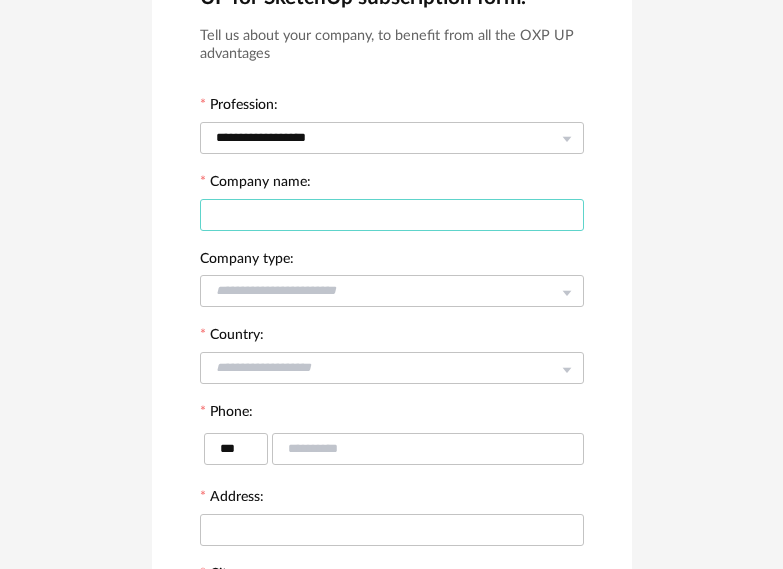 click at bounding box center (392, 215) 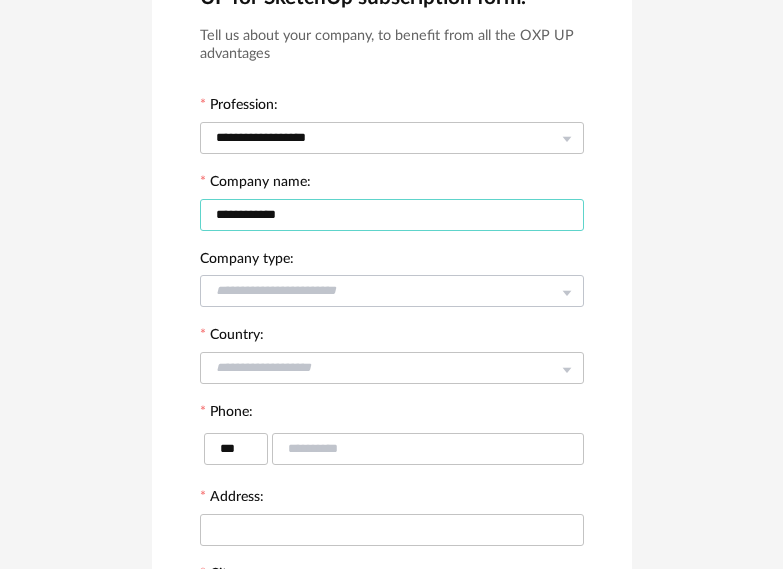 type on "**********" 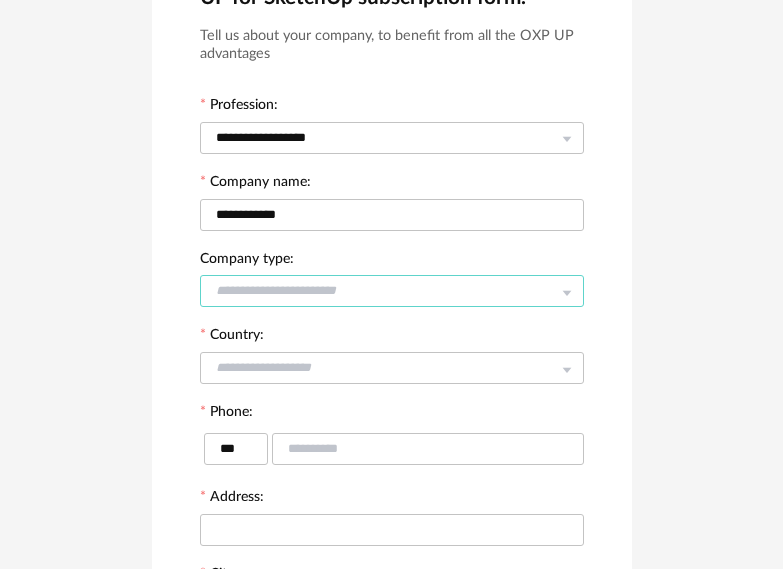 click at bounding box center [392, 291] 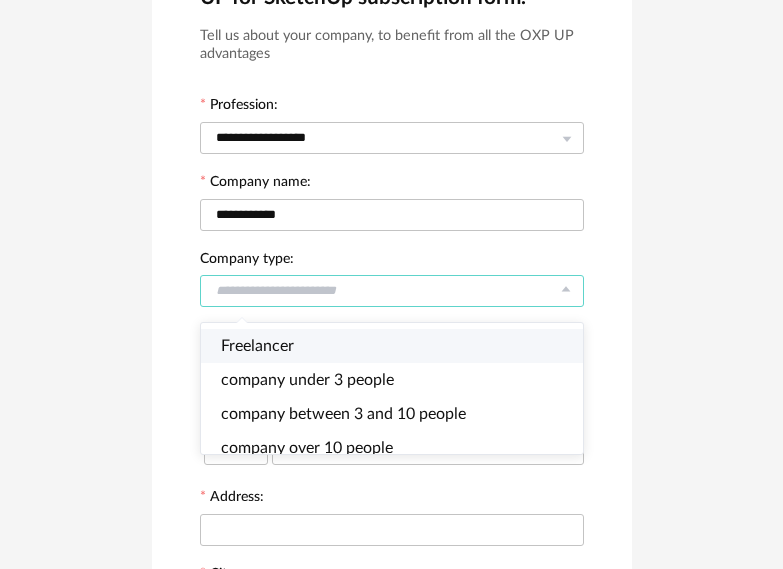 click on "Freelancer" at bounding box center (400, 346) 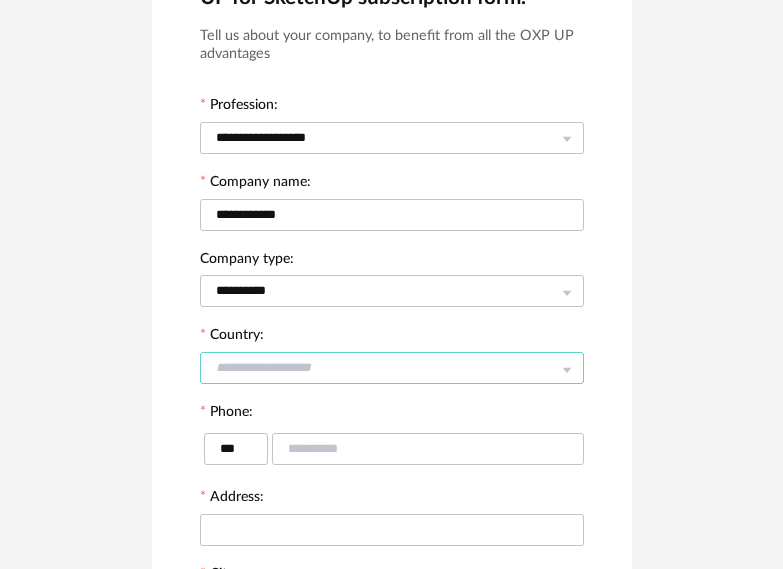 click at bounding box center (392, 368) 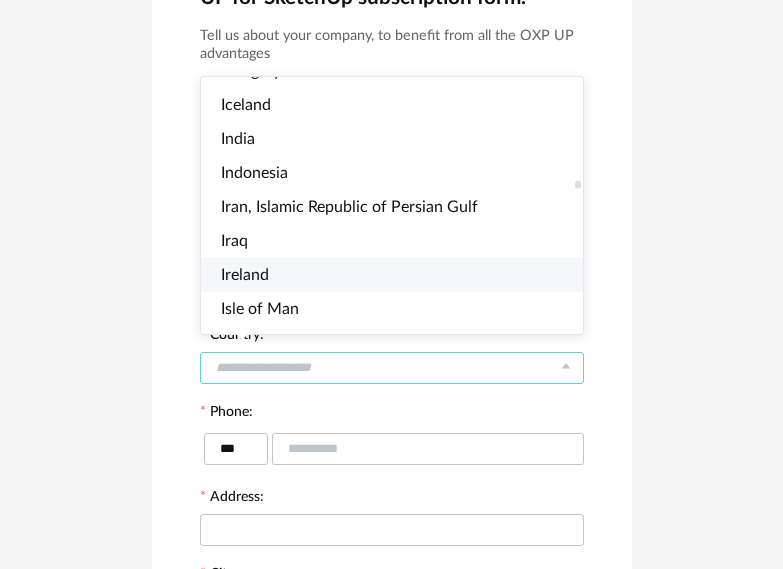scroll, scrollTop: 3300, scrollLeft: 0, axis: vertical 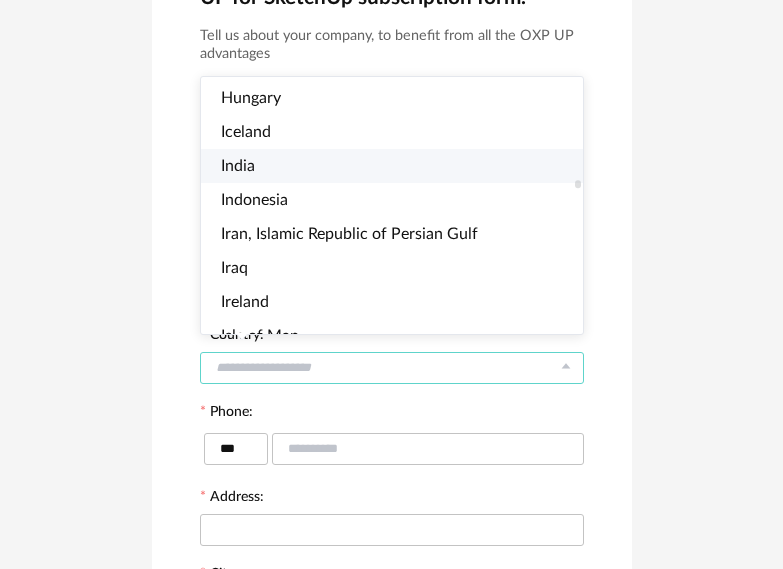 click on "India" at bounding box center [400, 166] 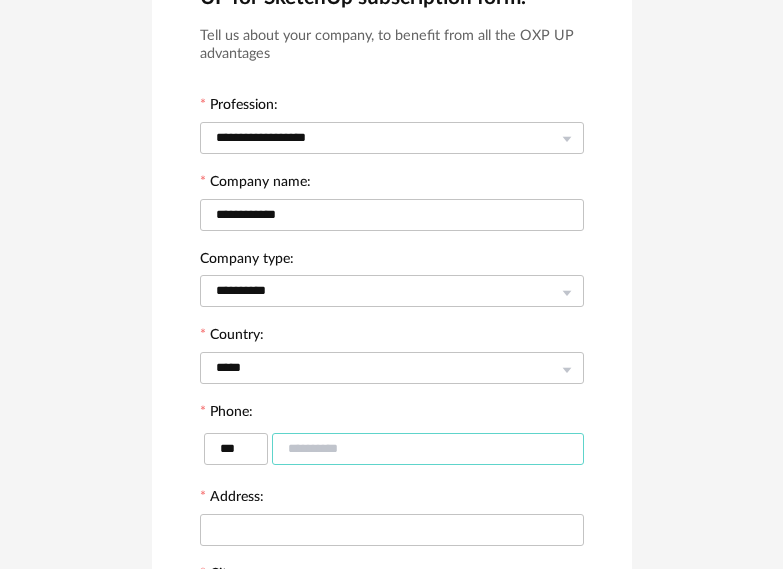 click at bounding box center [428, 449] 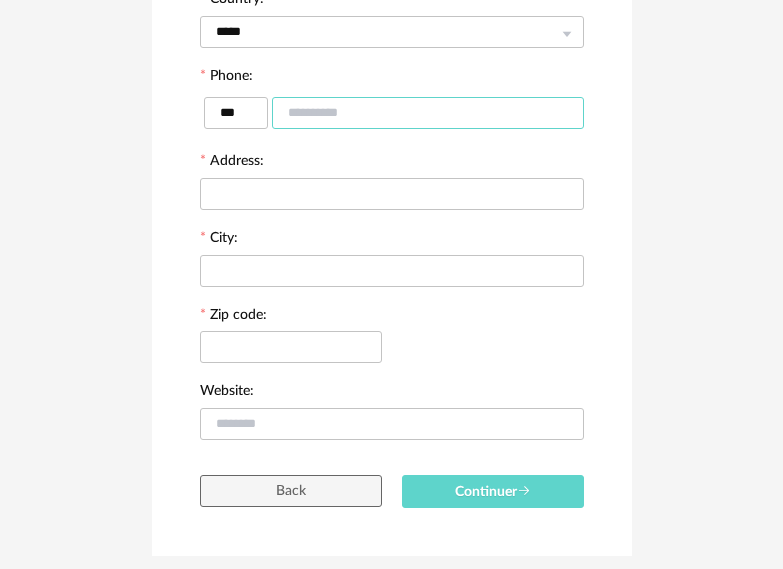 scroll, scrollTop: 447, scrollLeft: 0, axis: vertical 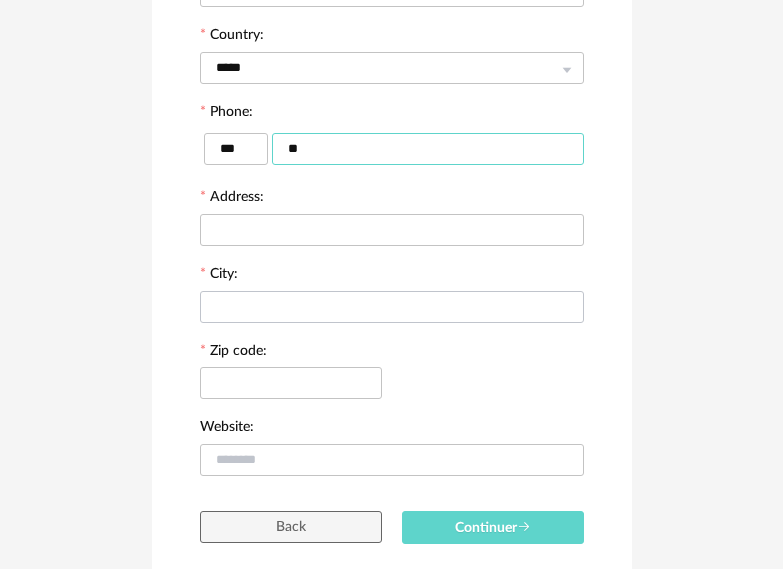 type on "*" 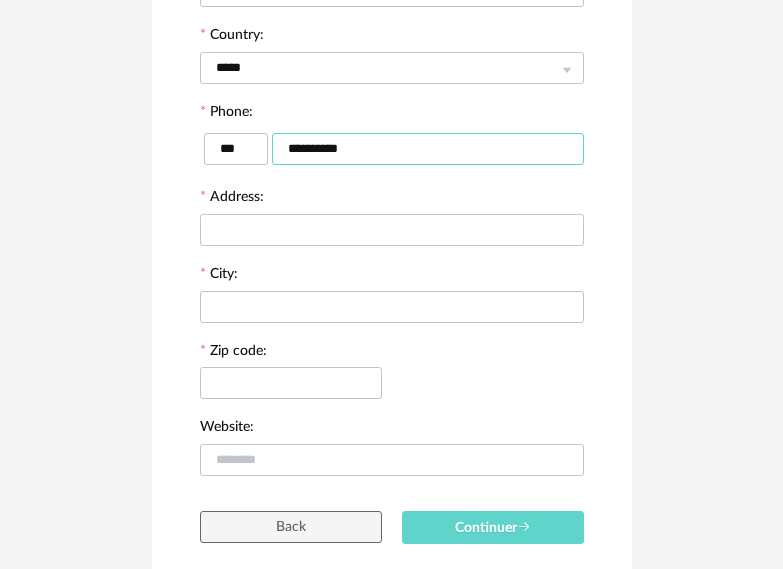 type on "**********" 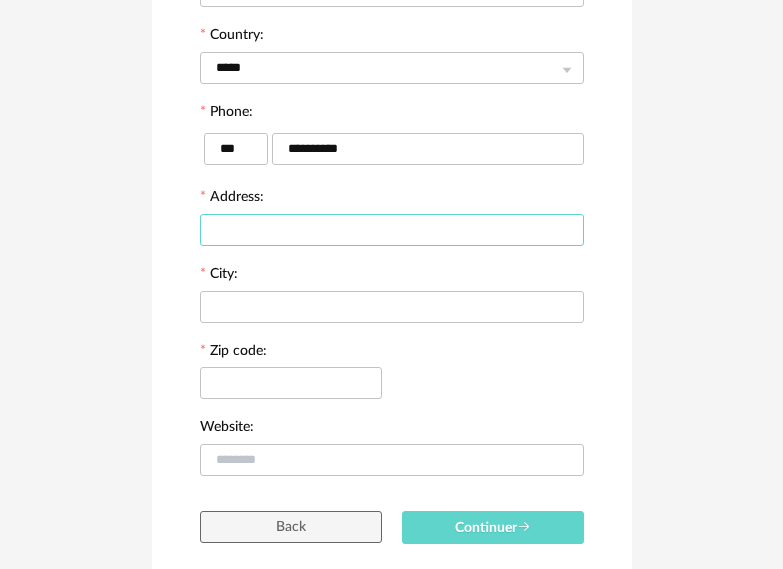 click at bounding box center (392, 230) 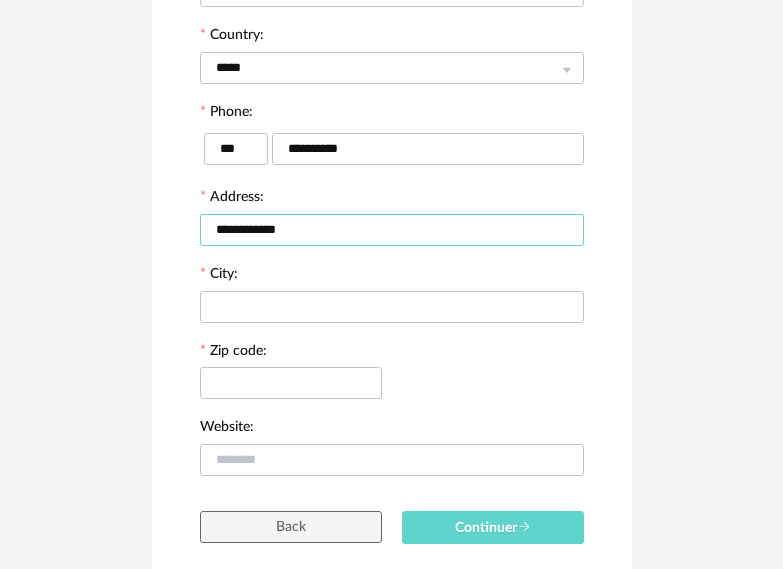 type on "**********" 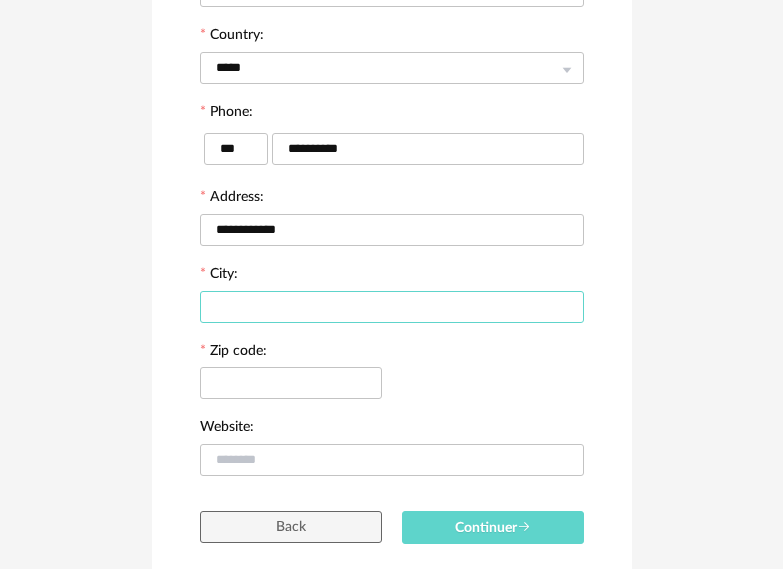 click at bounding box center [392, 307] 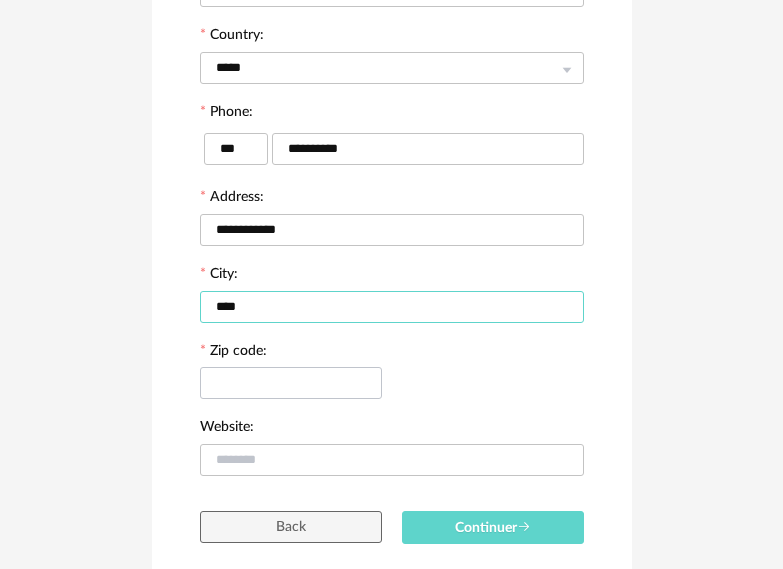 type on "****" 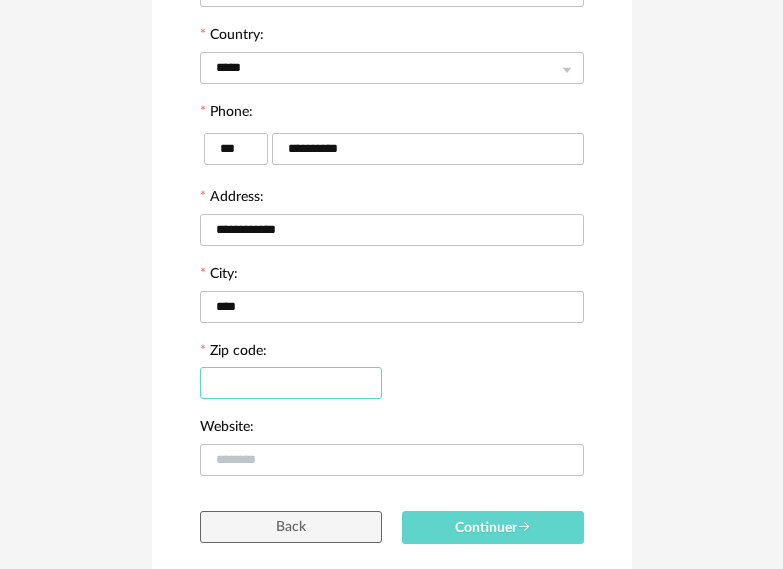 click at bounding box center [291, 383] 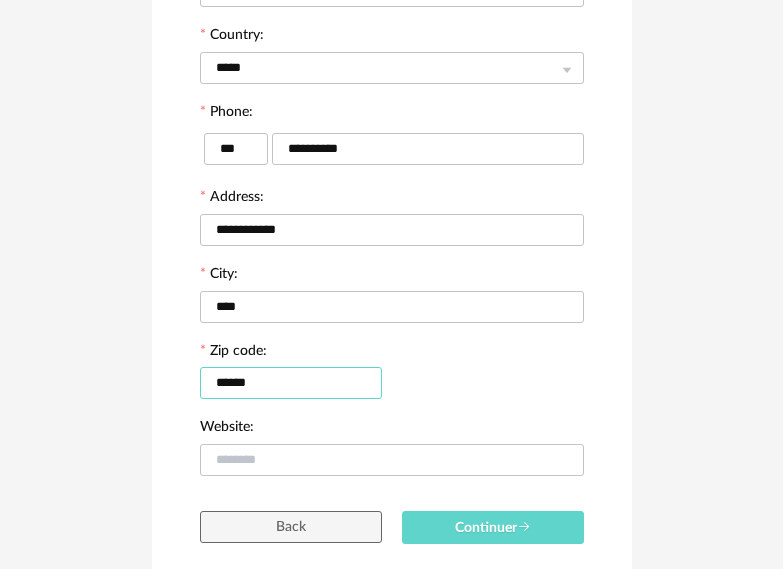 type on "******" 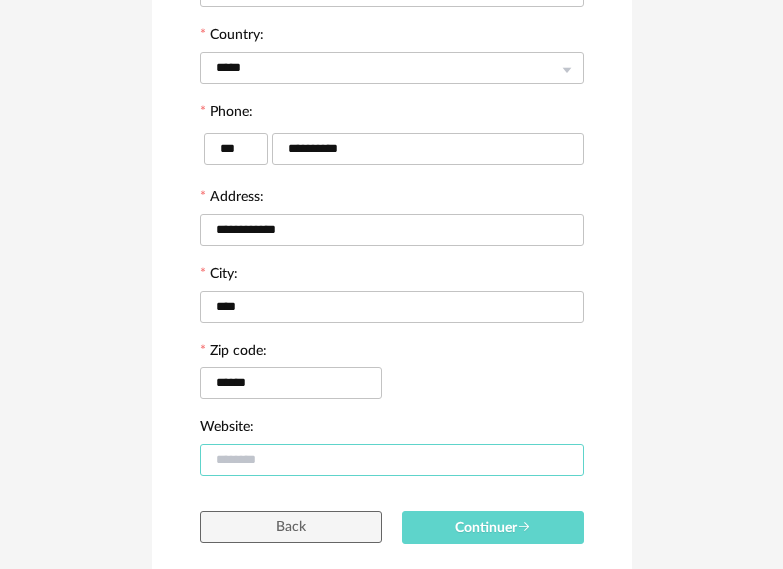 click at bounding box center (392, 460) 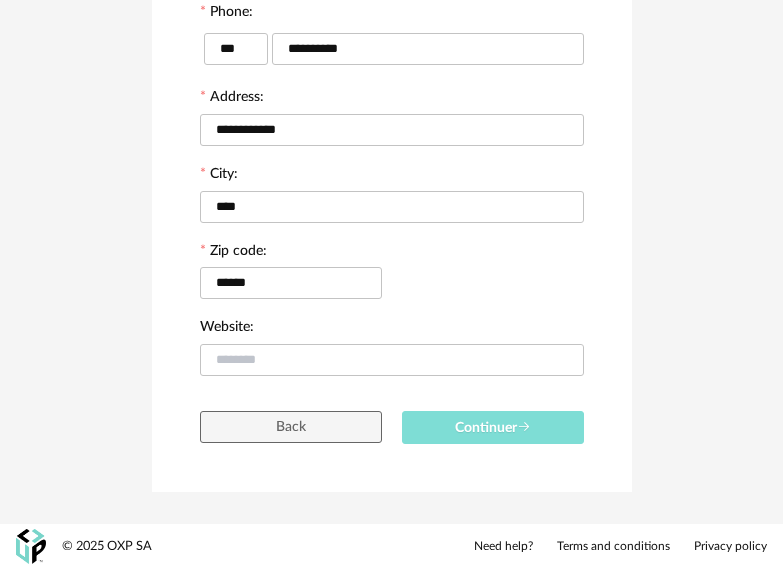 click on "Continuer" at bounding box center (493, 428) 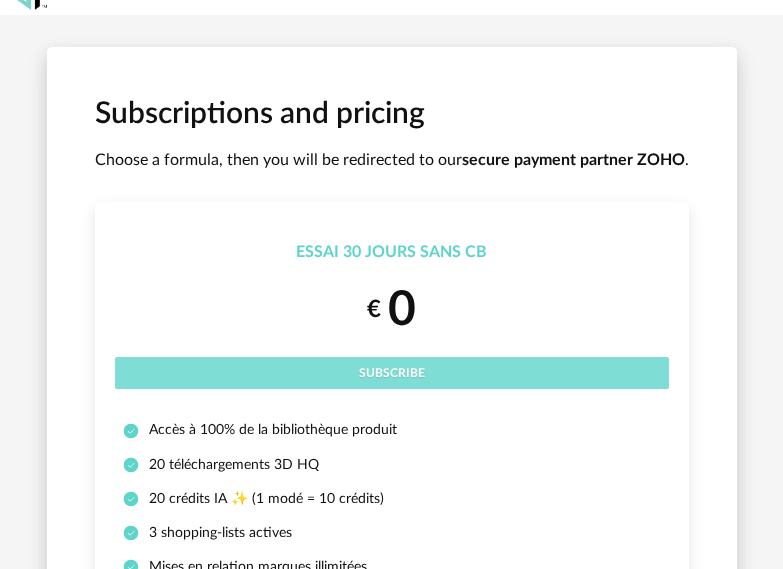 scroll, scrollTop: 0, scrollLeft: 0, axis: both 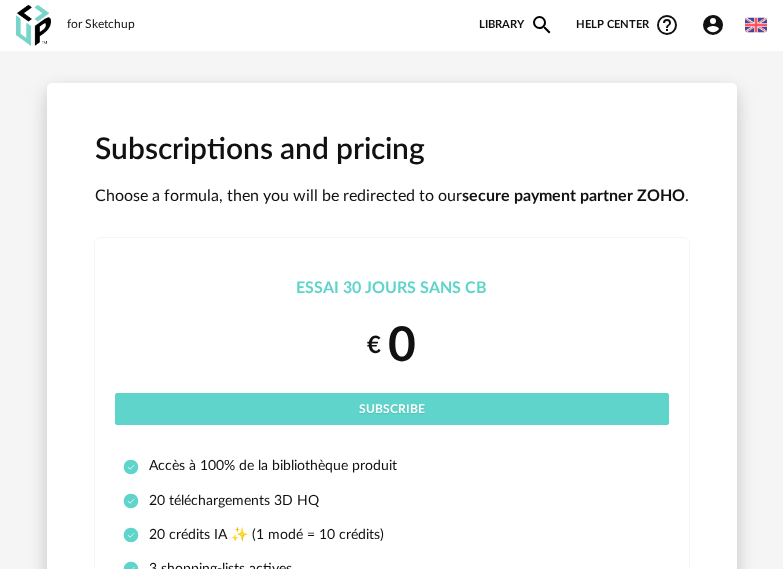 click at bounding box center [756, 25] 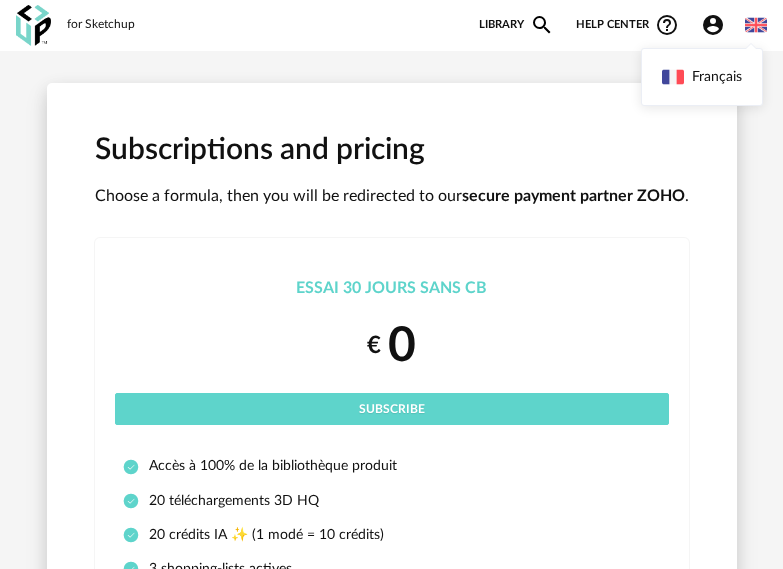 click at bounding box center (756, 25) 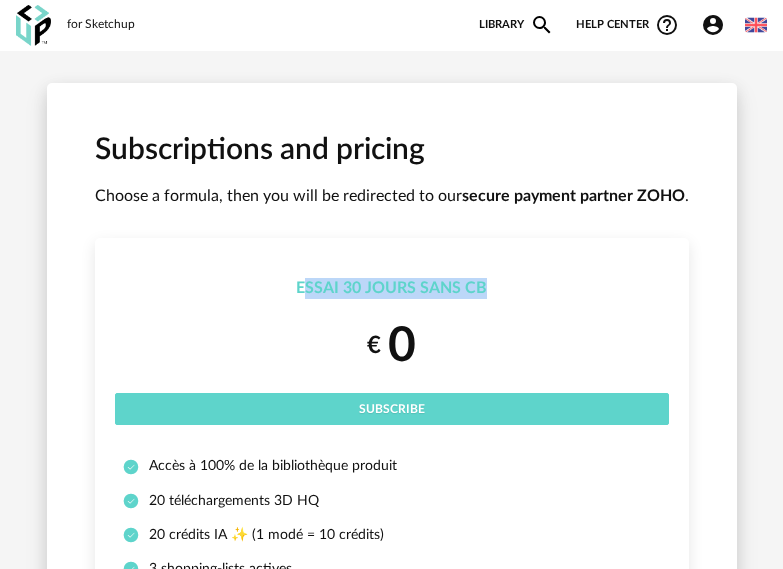 drag, startPoint x: 316, startPoint y: 293, endPoint x: 538, endPoint y: 286, distance: 222.11034 